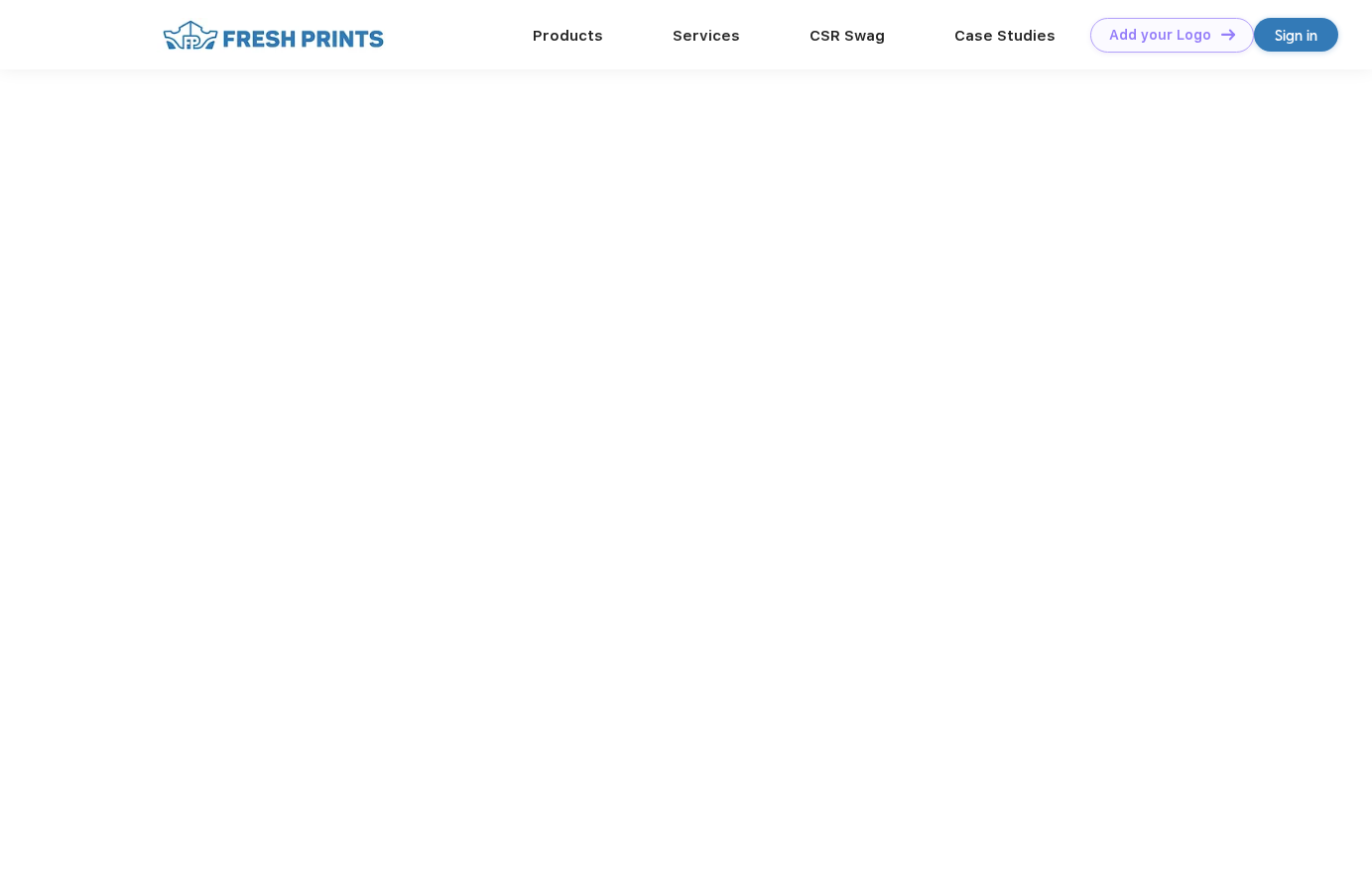 scroll, scrollTop: 0, scrollLeft: 0, axis: both 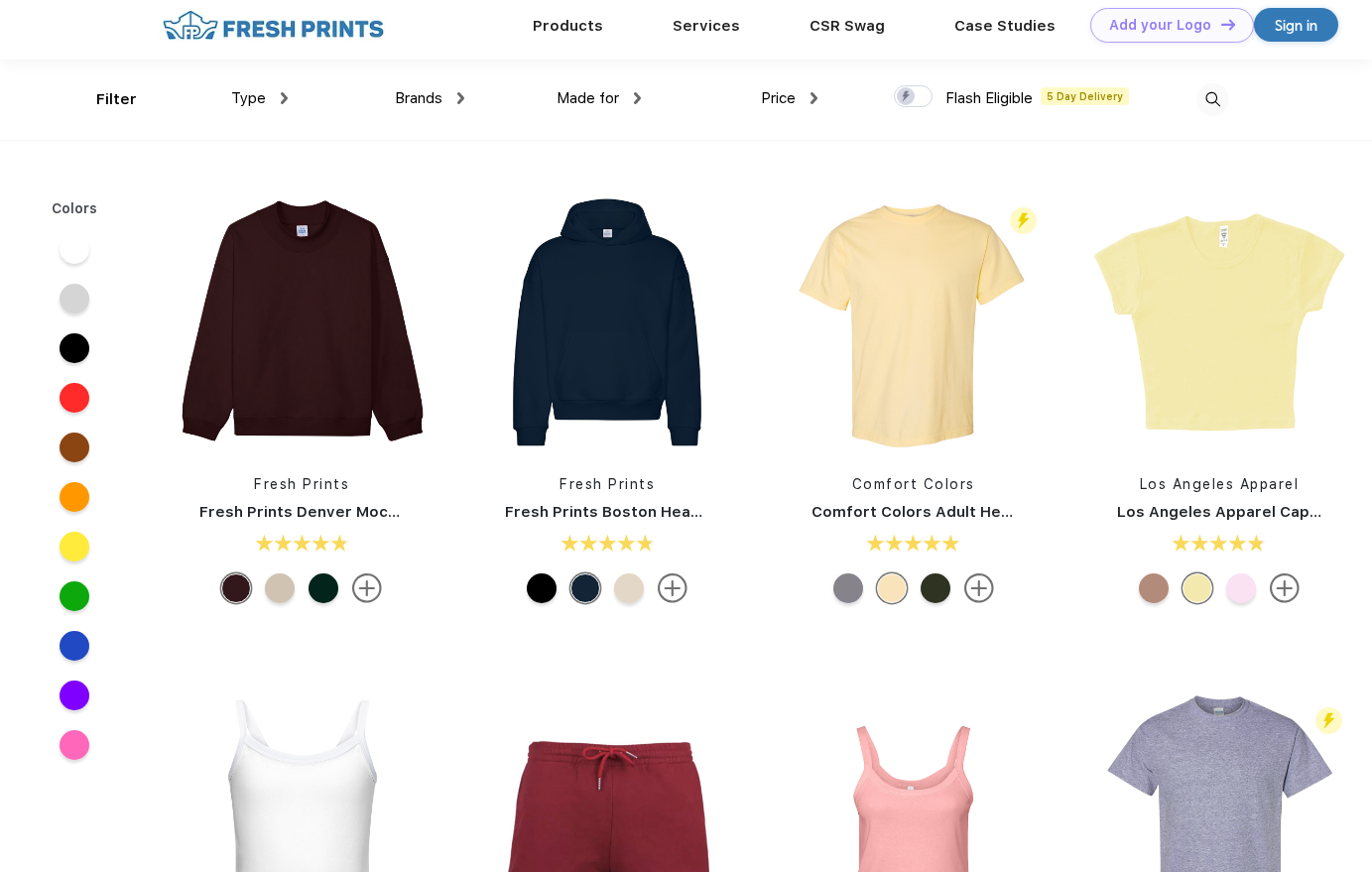 click at bounding box center (1141, 99) 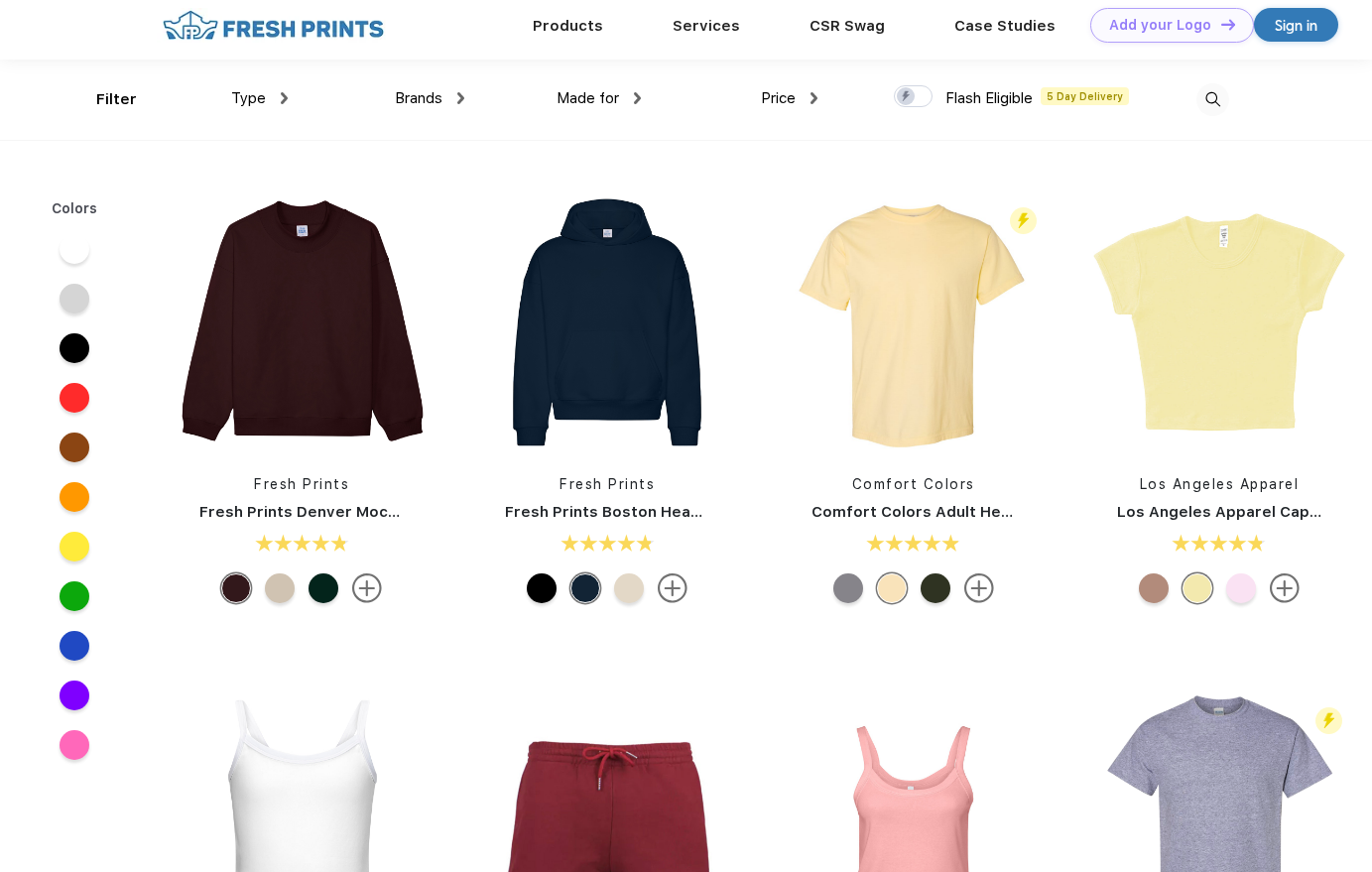 click at bounding box center (900, 90) 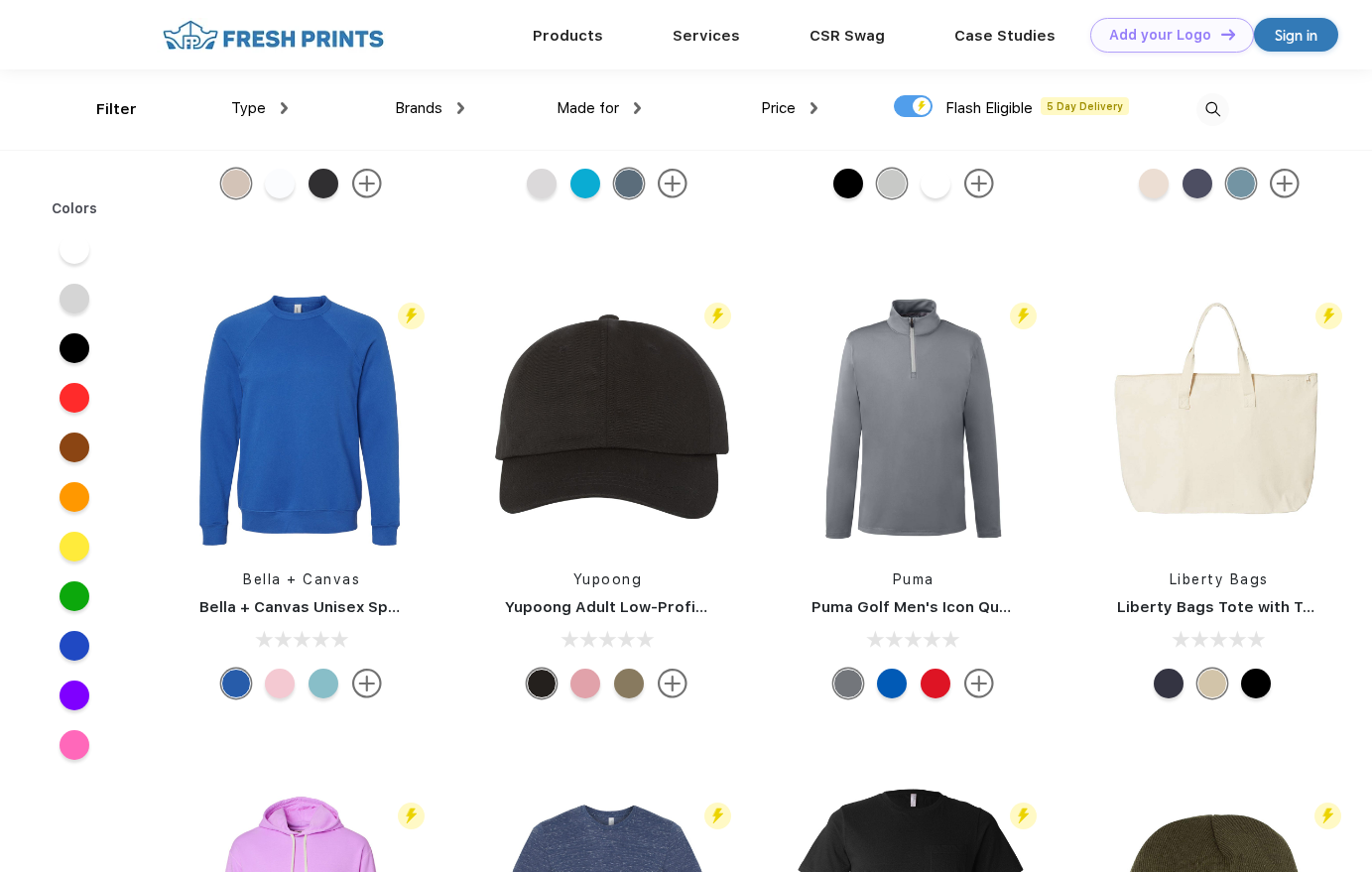 scroll, scrollTop: 4760, scrollLeft: 0, axis: vertical 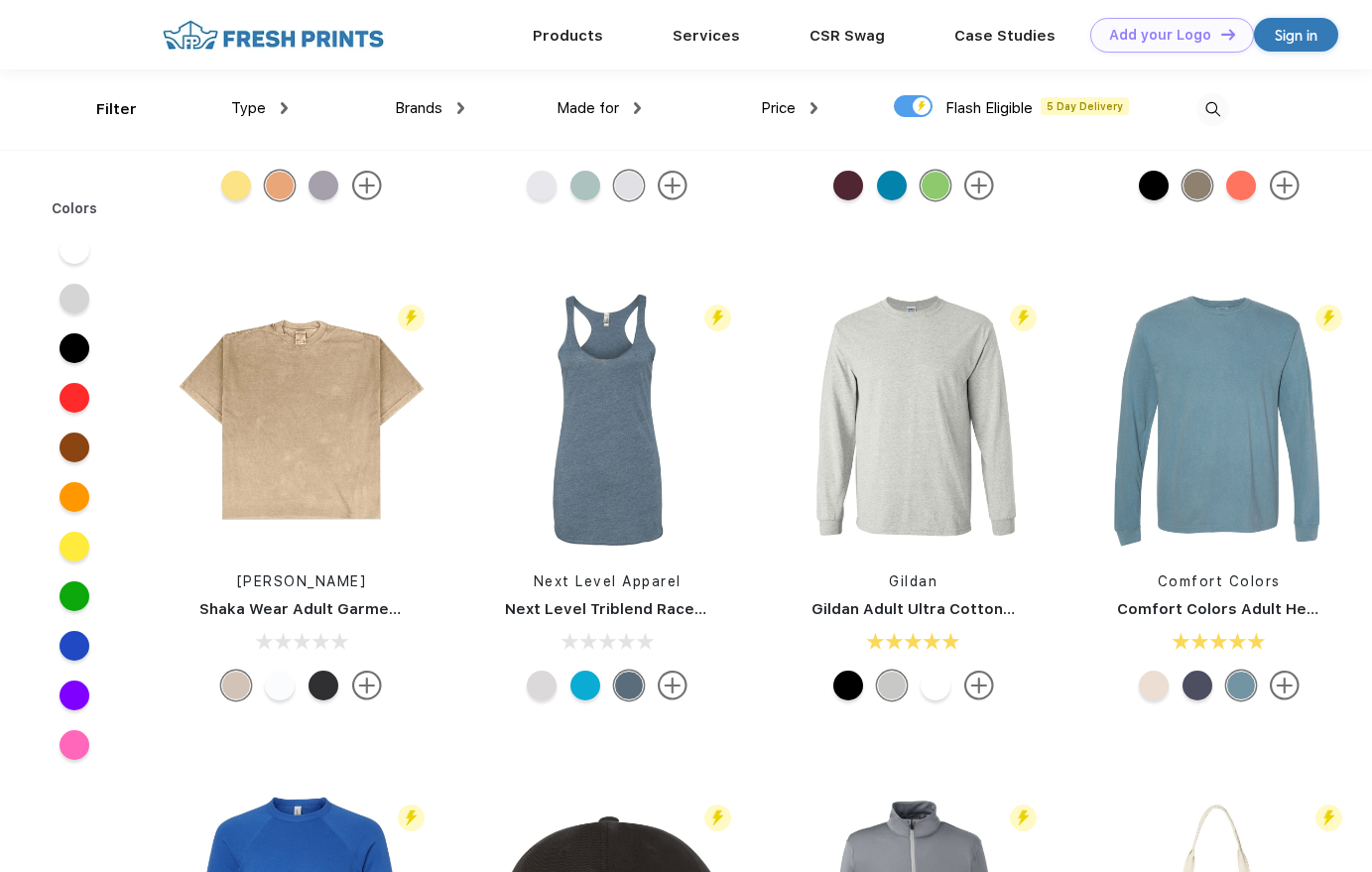 click at bounding box center [813, 108] 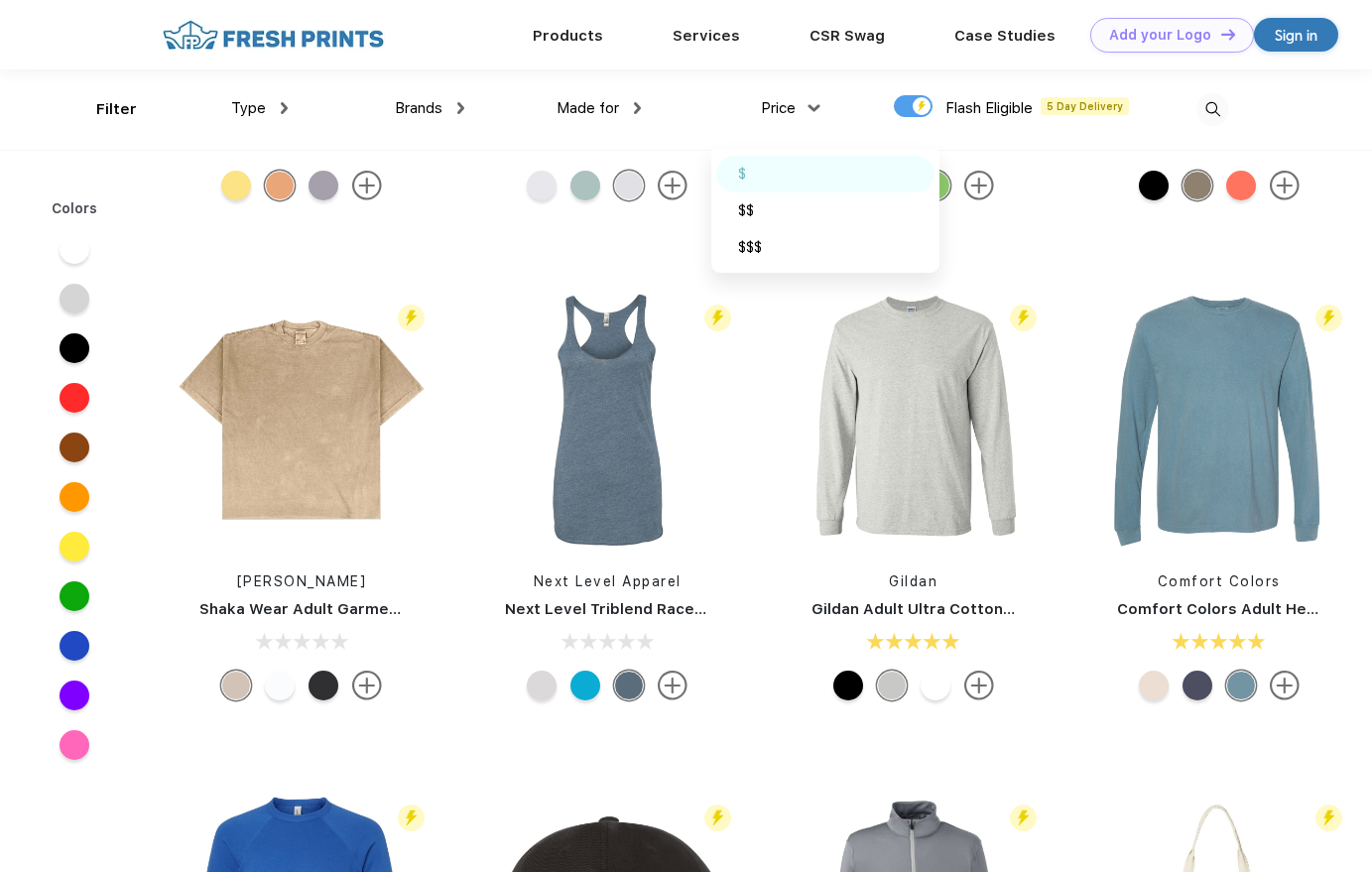 click on "$" at bounding box center (825, 174) 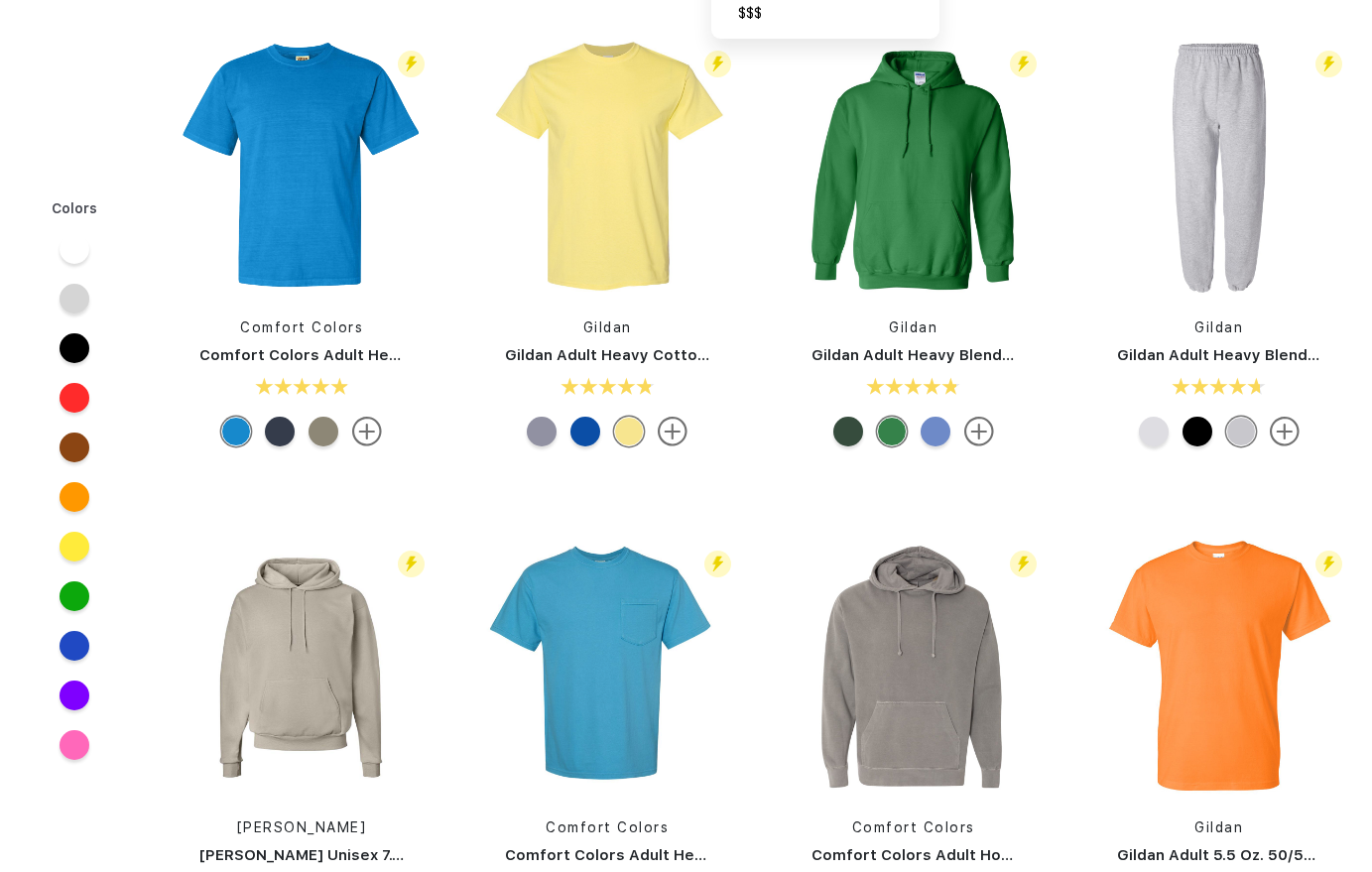 scroll, scrollTop: 0, scrollLeft: 0, axis: both 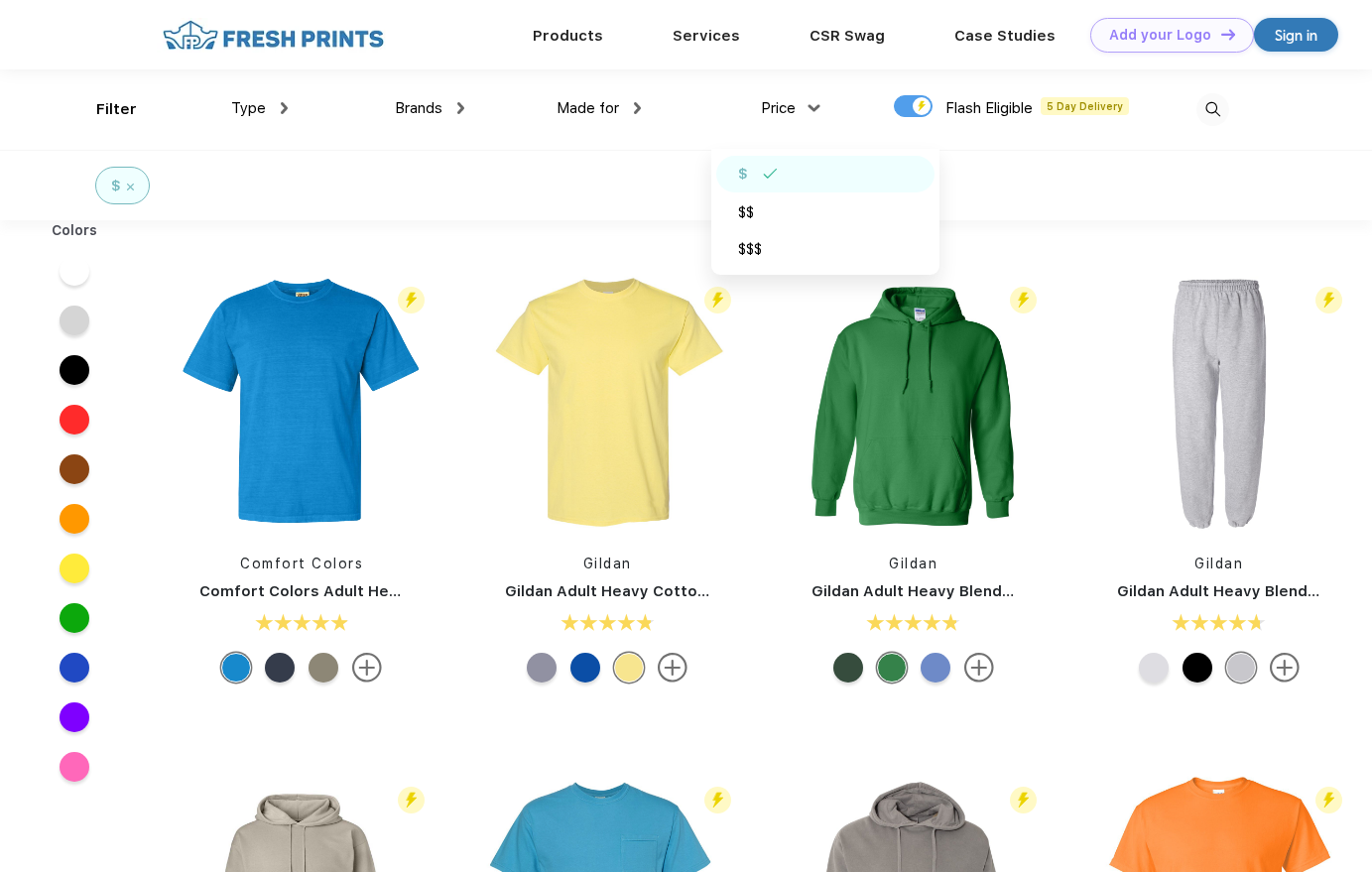 click on "Brands" at bounding box center (430, 108) 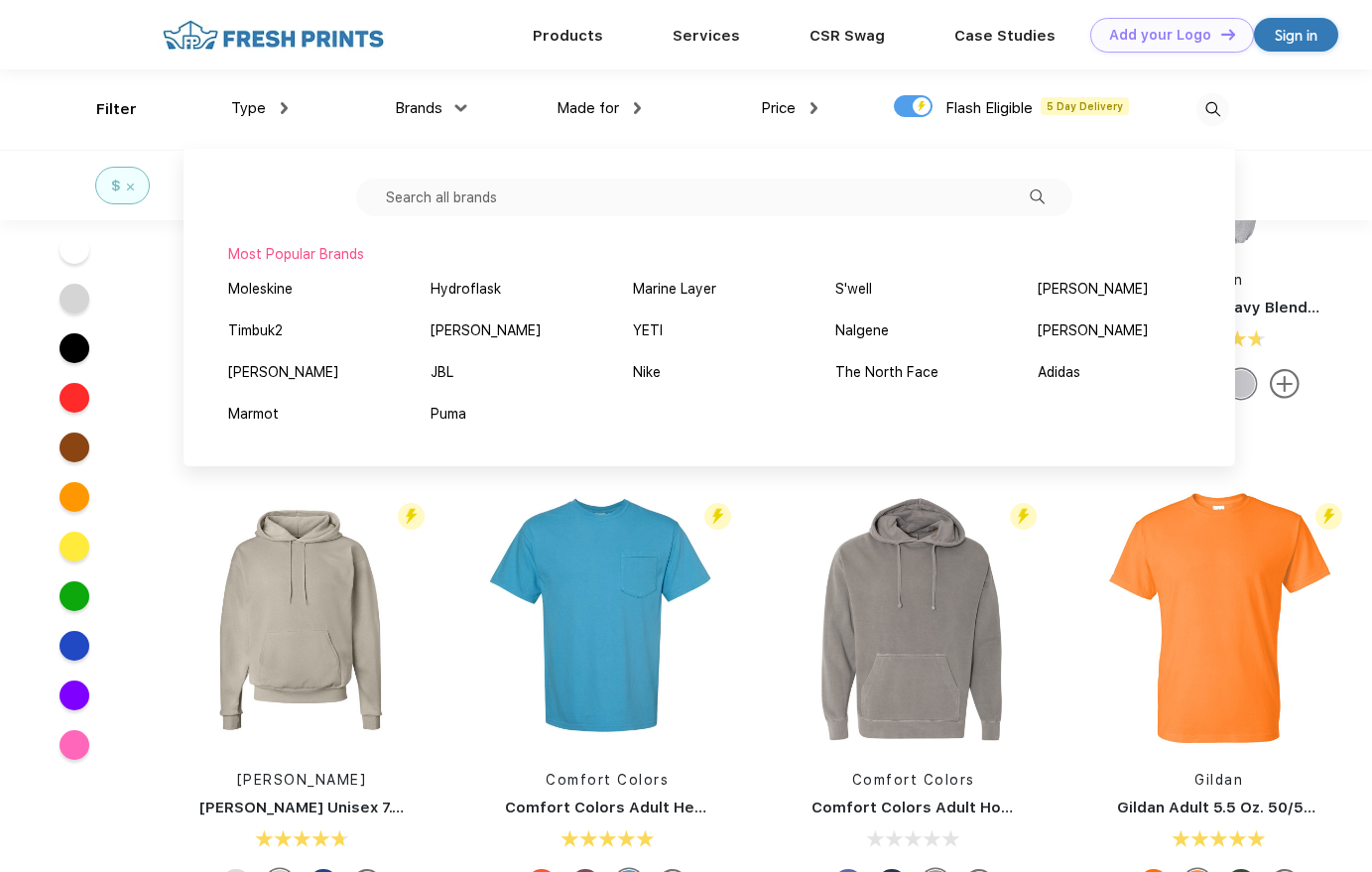 scroll, scrollTop: 0, scrollLeft: 0, axis: both 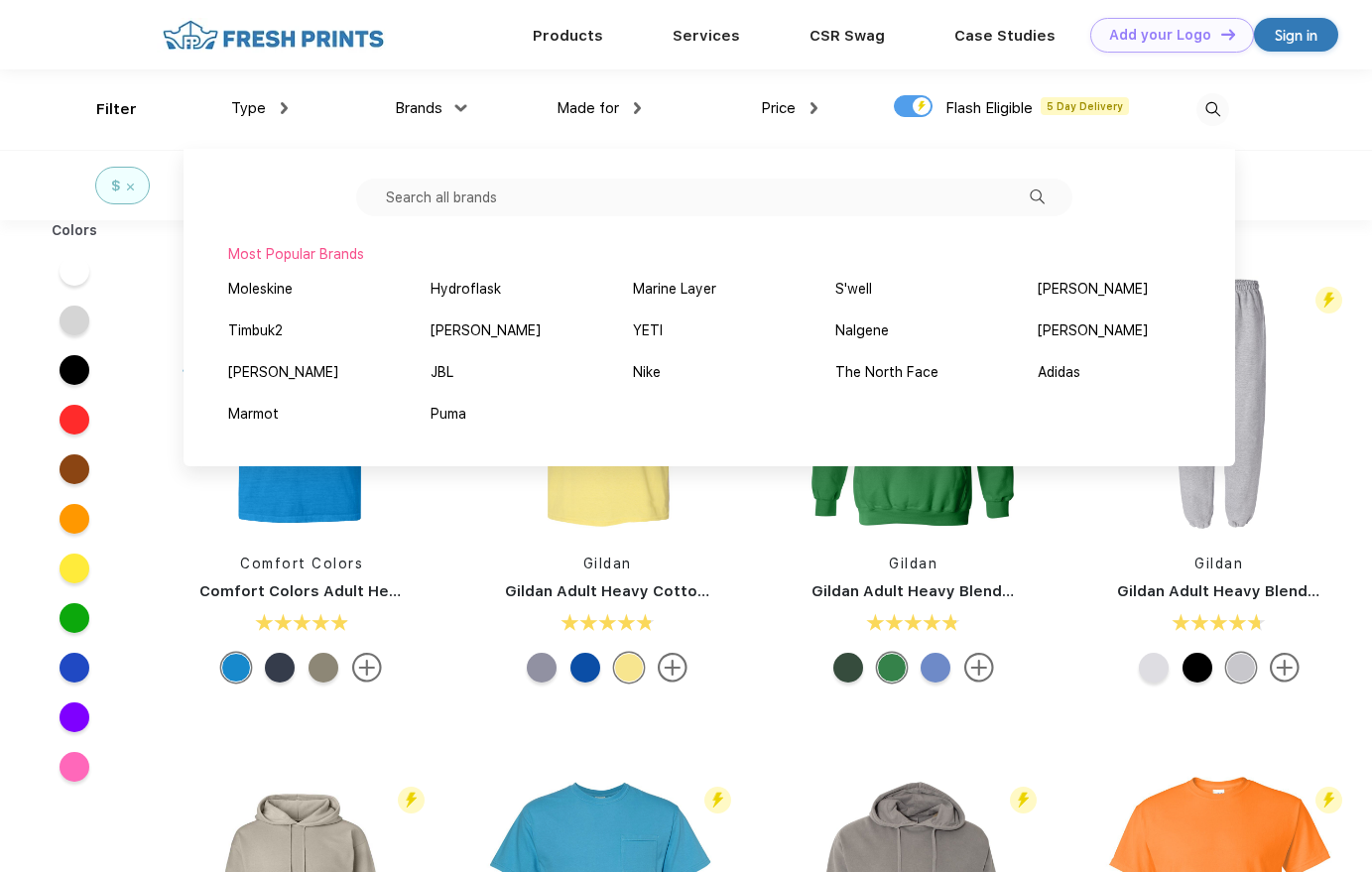 click on "Brands" at bounding box center (419, 108) 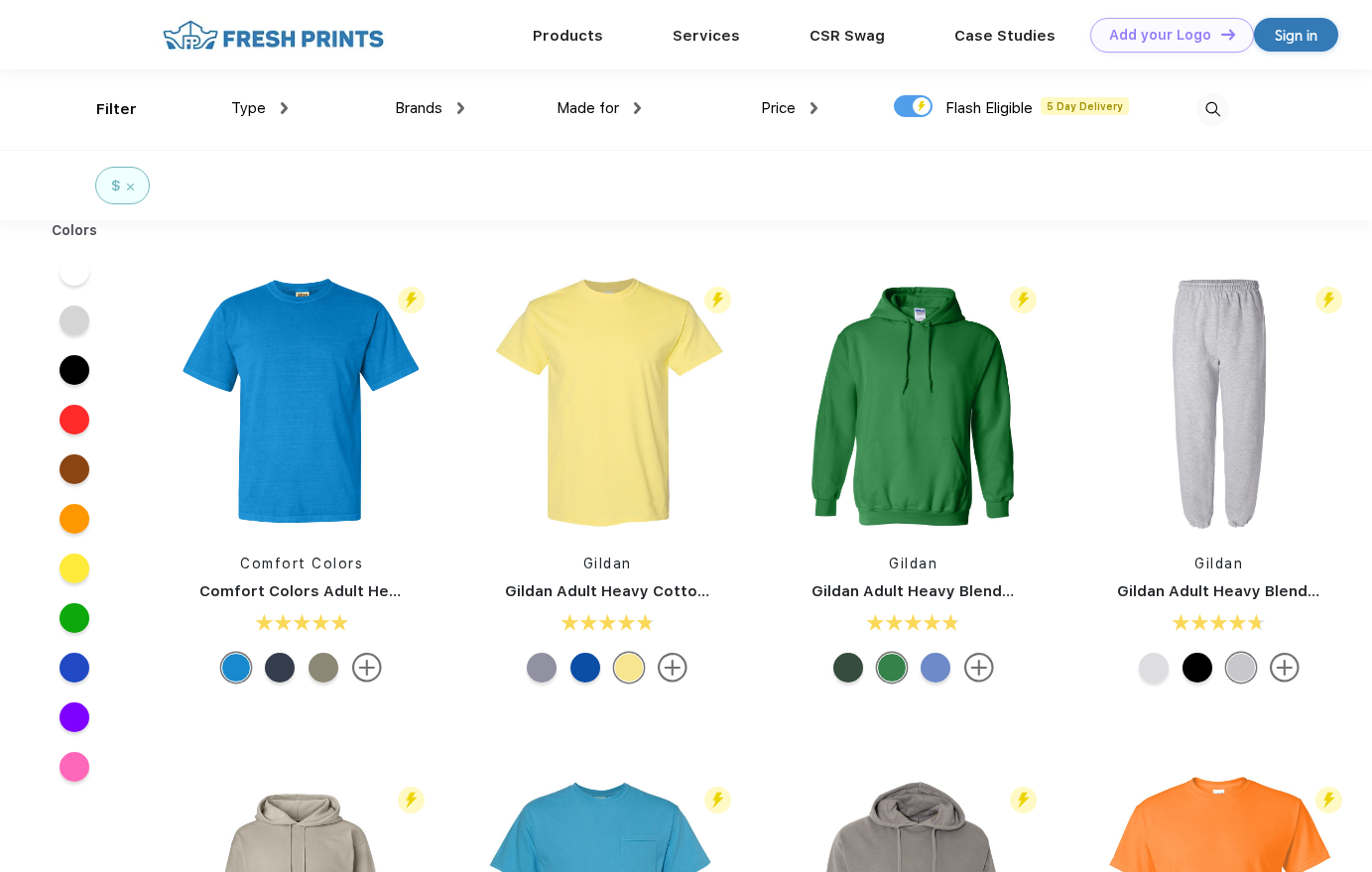 click on "Type" at bounding box center (259, 108) 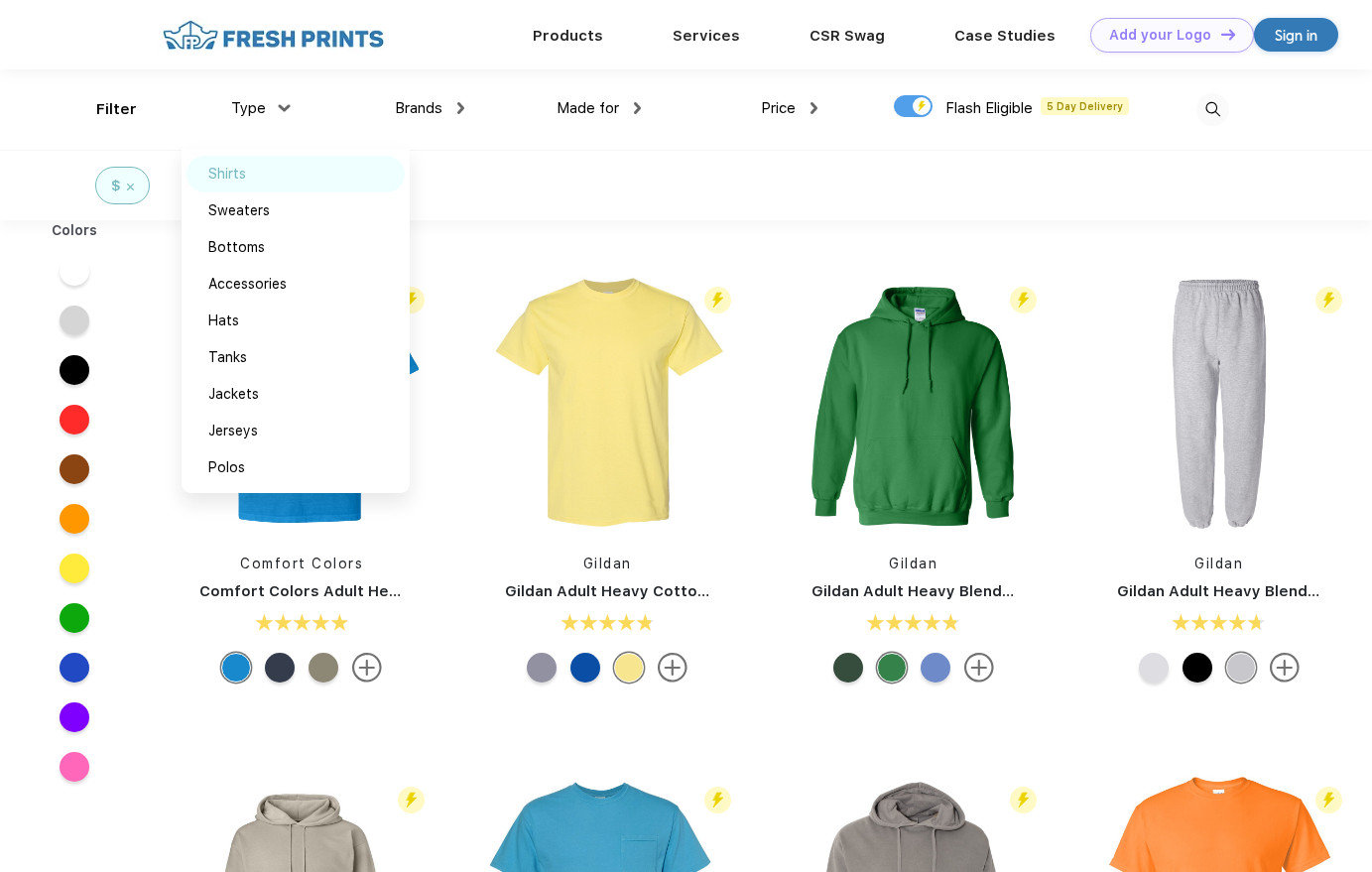 click on "Shirts" at bounding box center [227, 174] 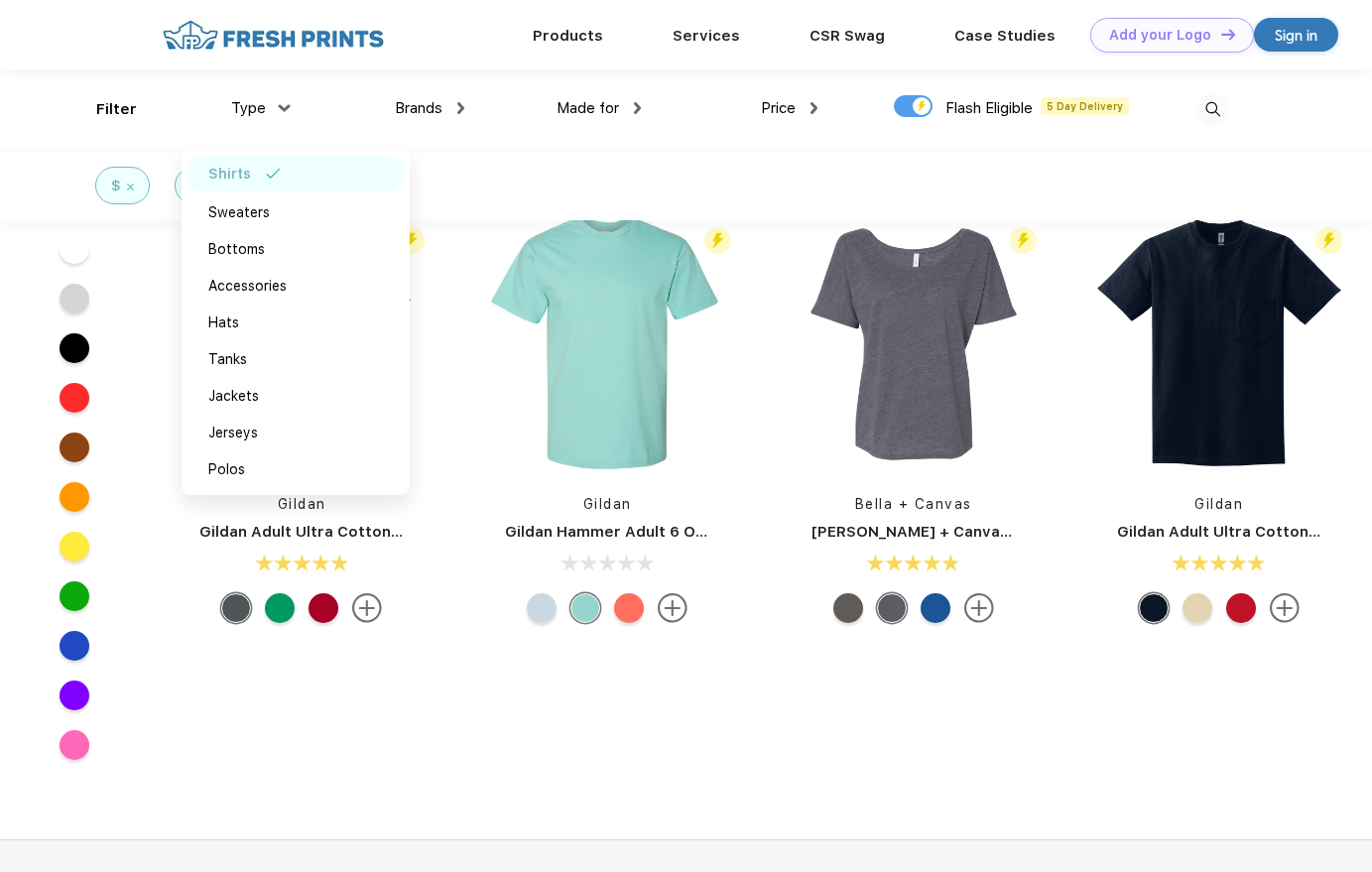scroll, scrollTop: 338, scrollLeft: 0, axis: vertical 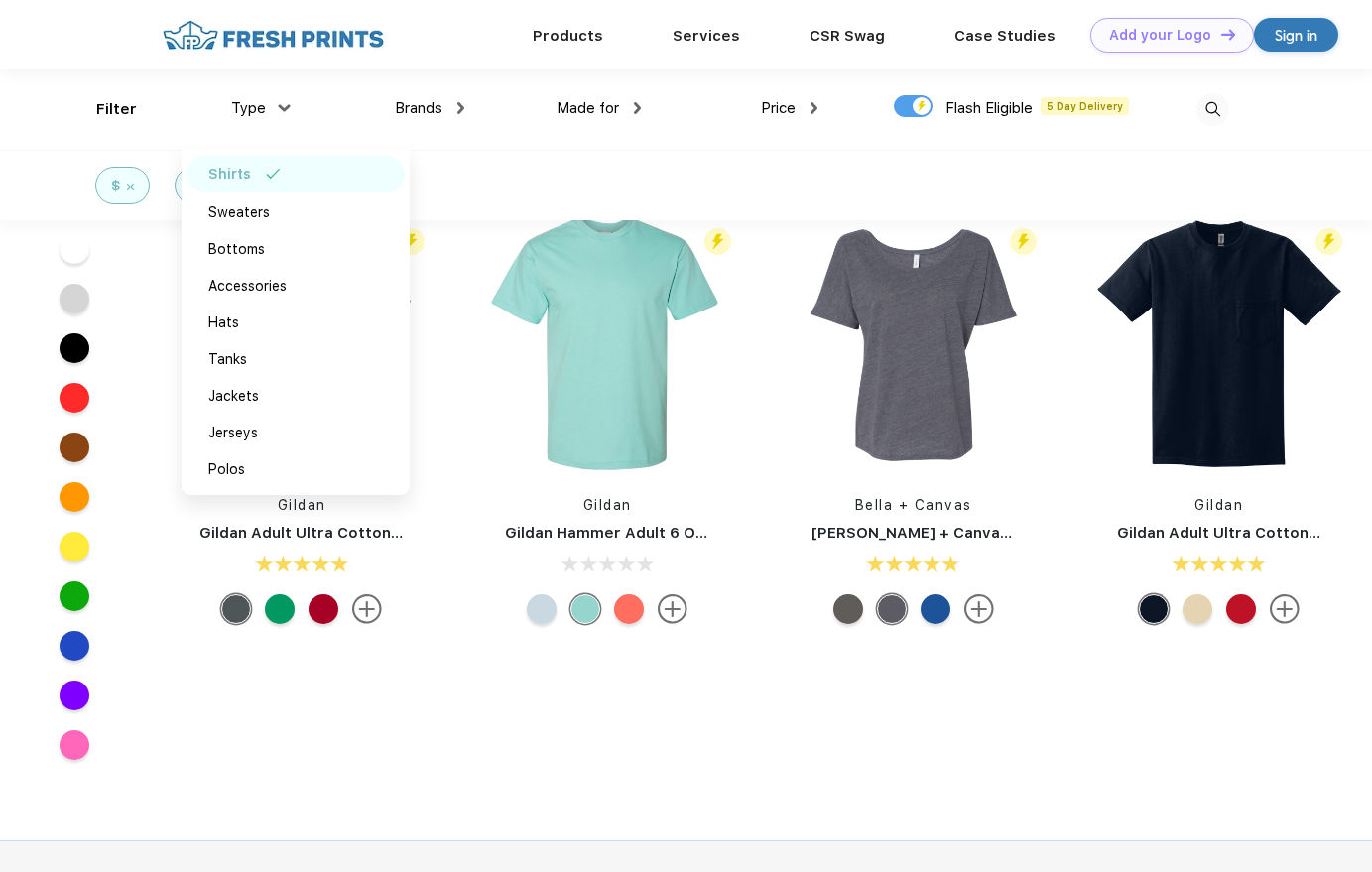 click on "Price  $   $$   $$$" at bounding box center (729, 109) 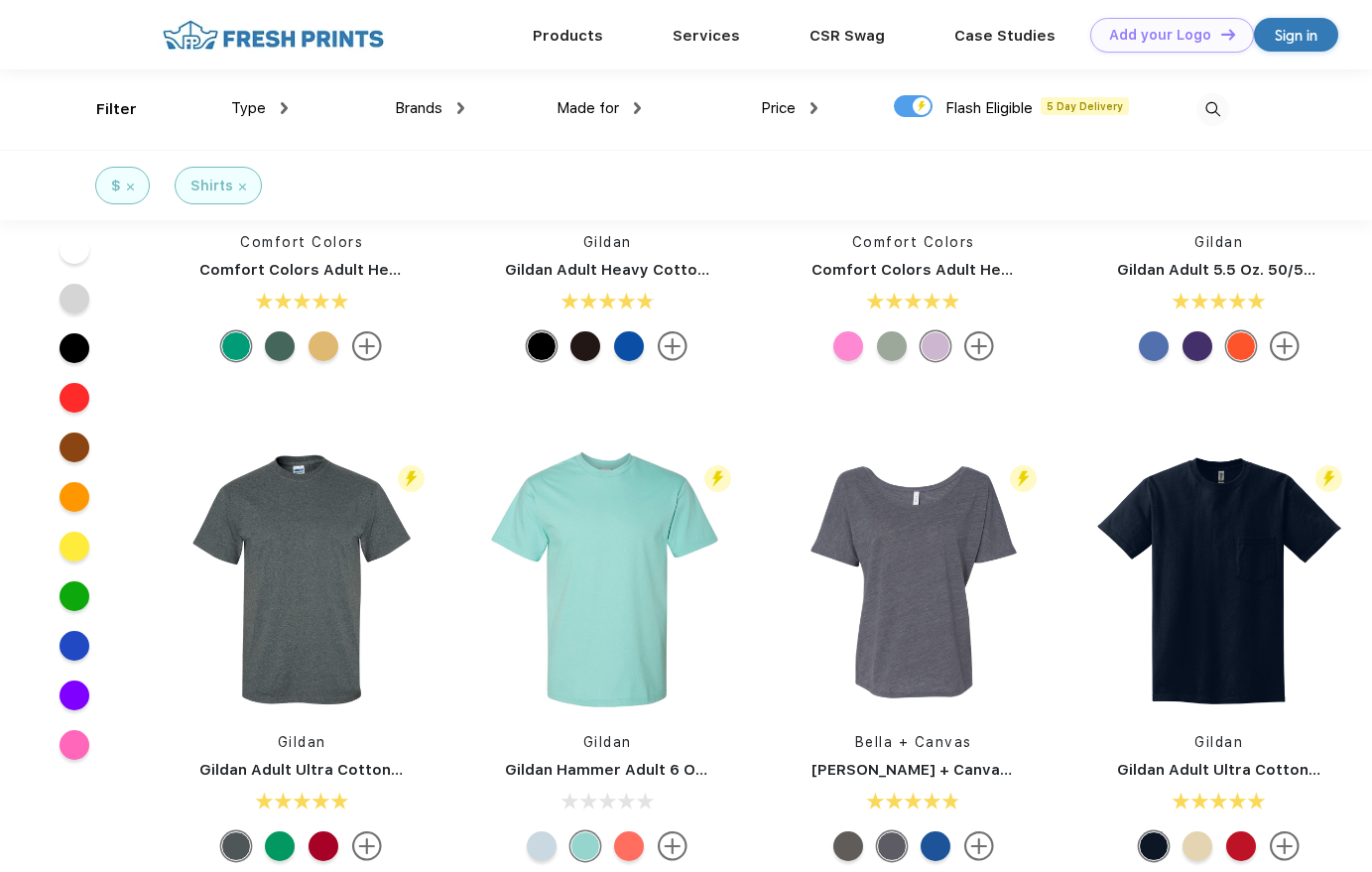 scroll, scrollTop: 0, scrollLeft: 0, axis: both 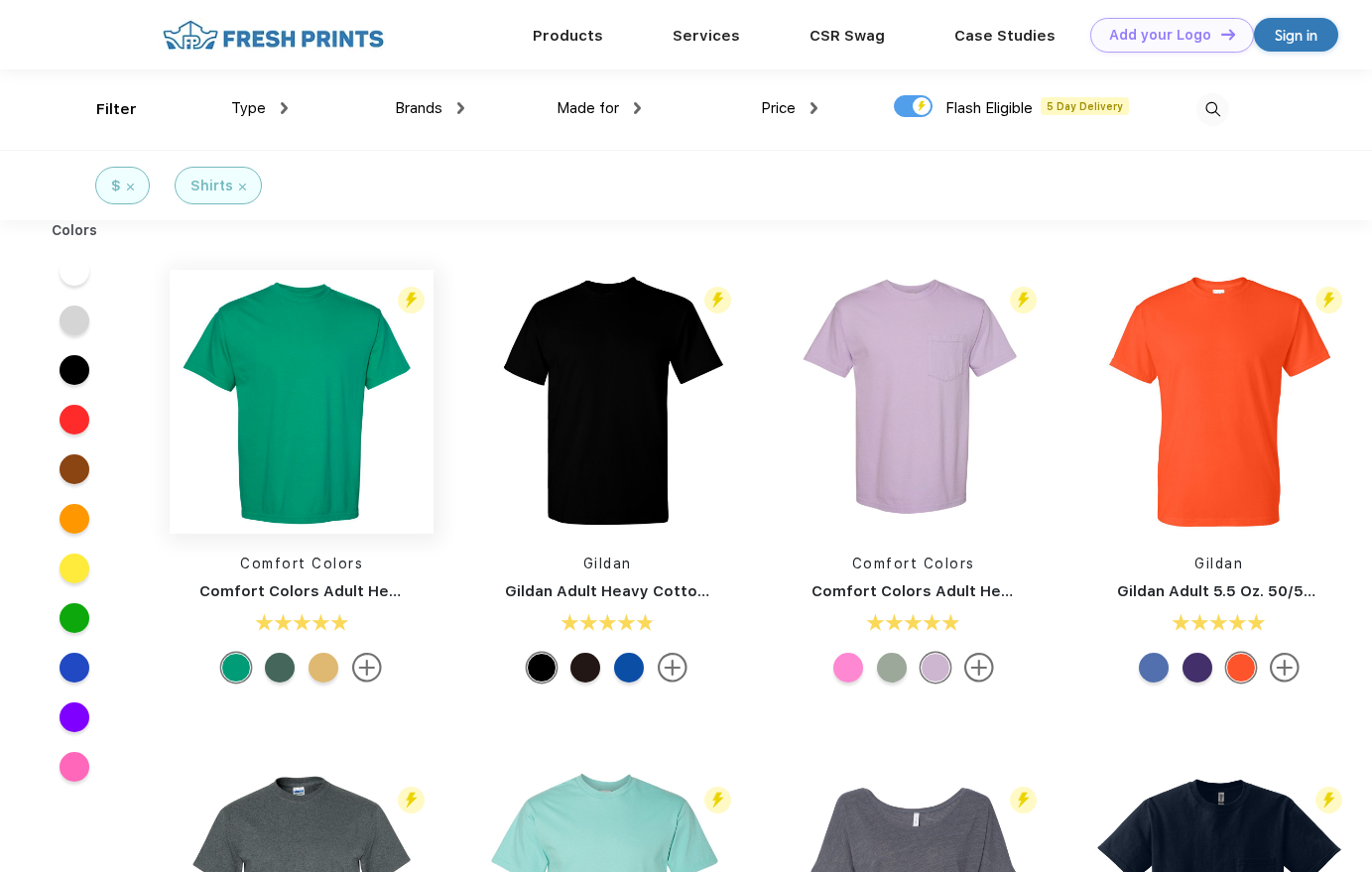 click at bounding box center [302, 402] 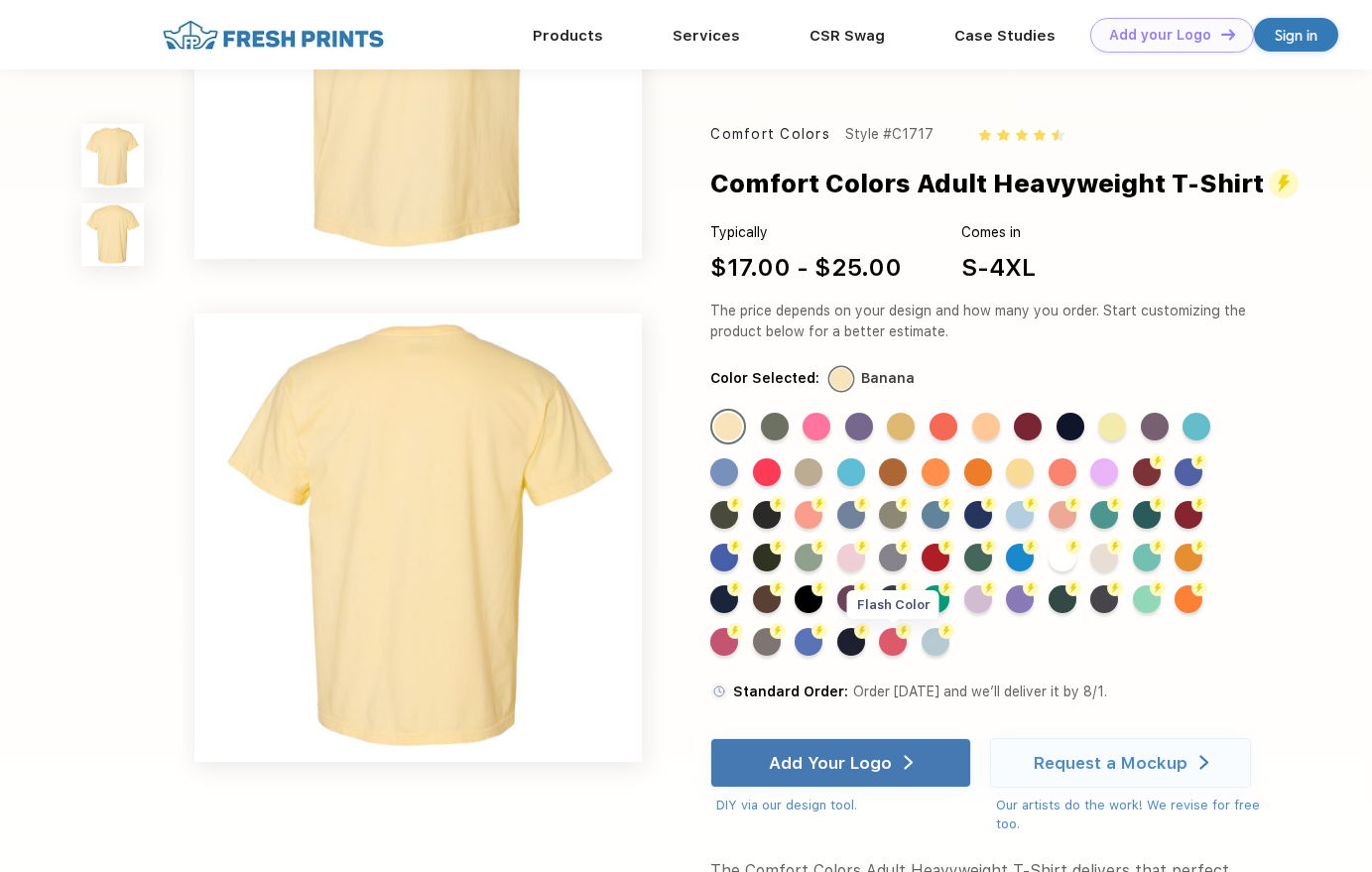 scroll, scrollTop: 0, scrollLeft: 0, axis: both 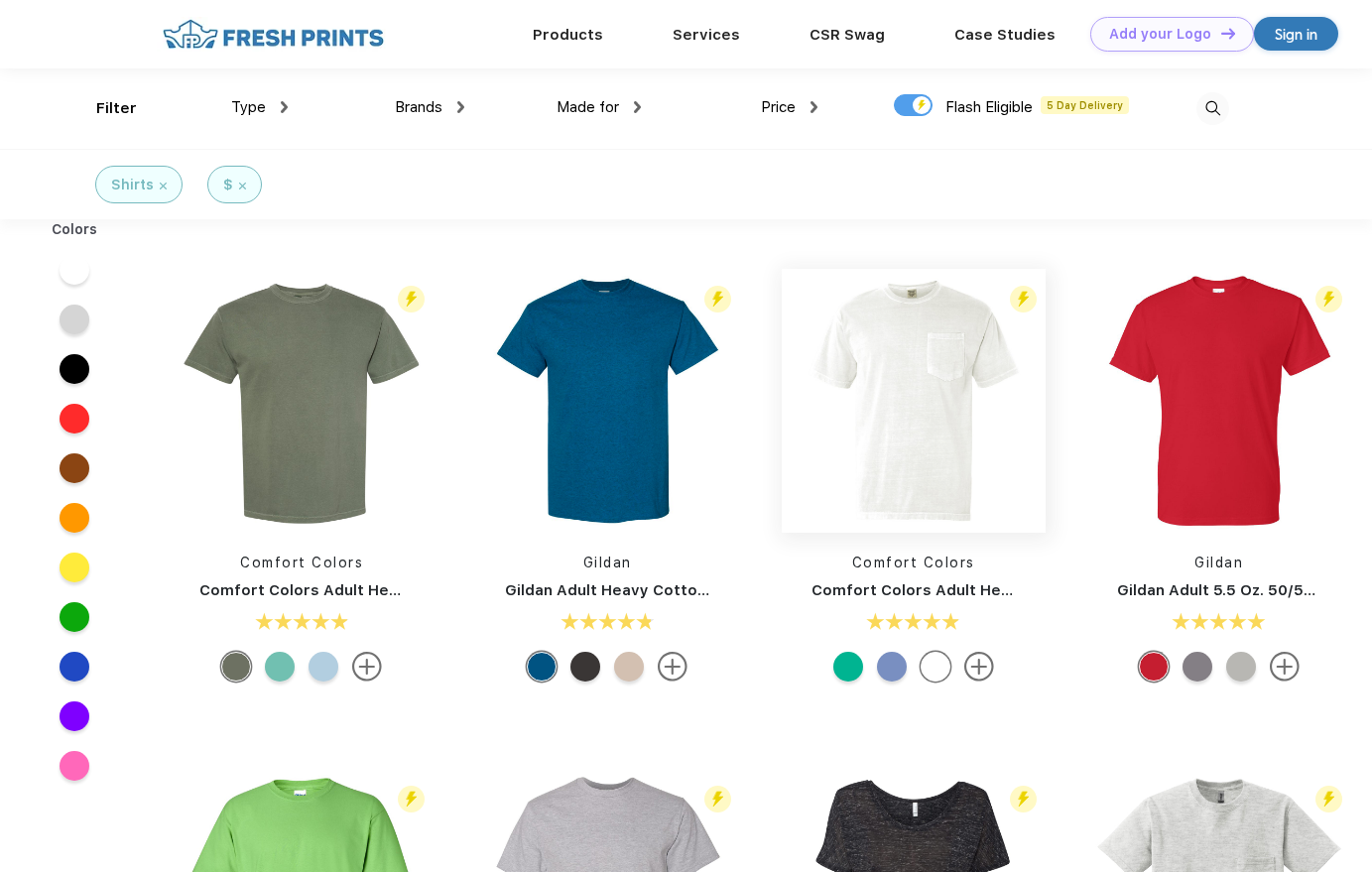 click at bounding box center (914, 401) 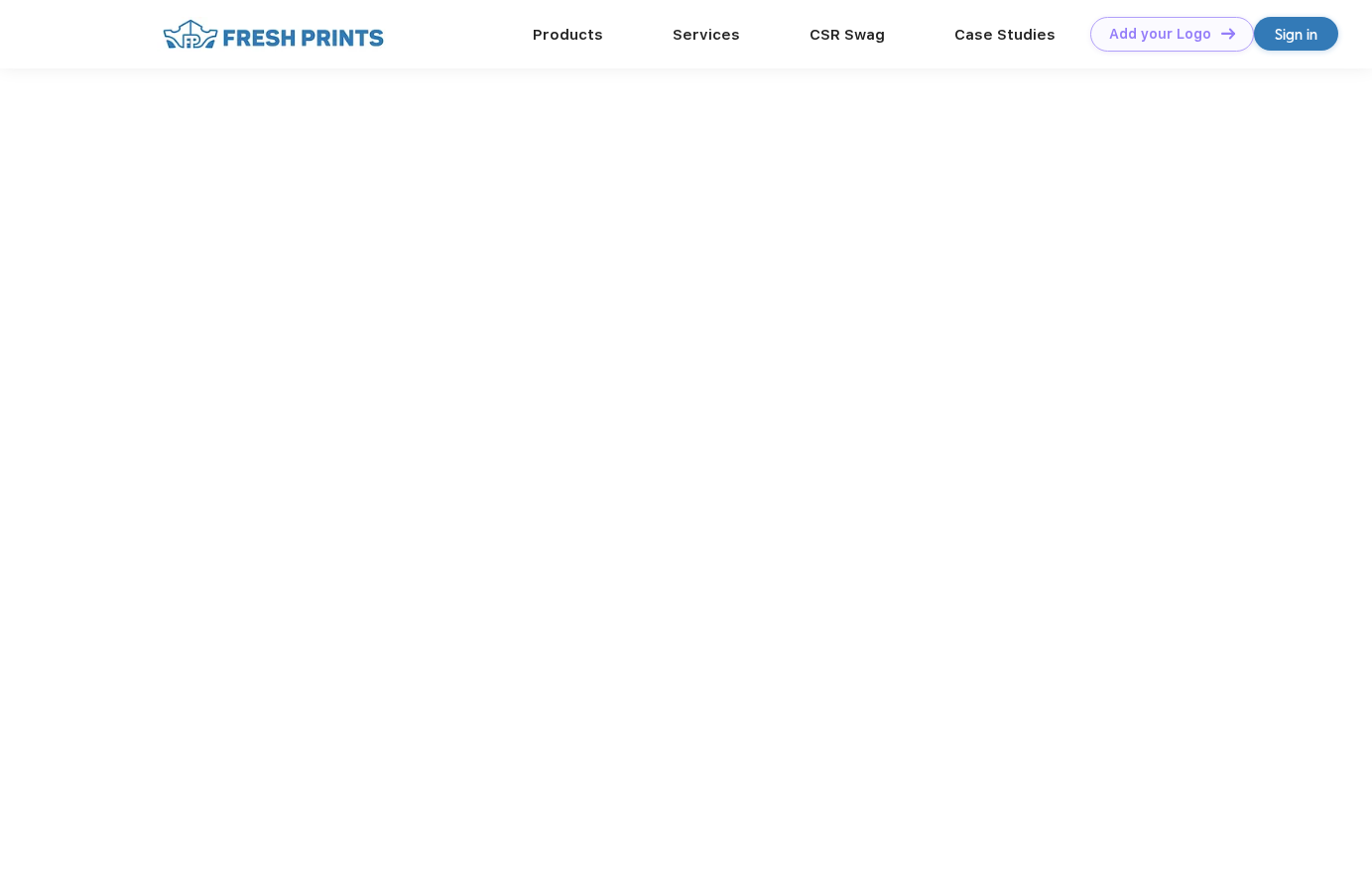 scroll, scrollTop: 0, scrollLeft: 0, axis: both 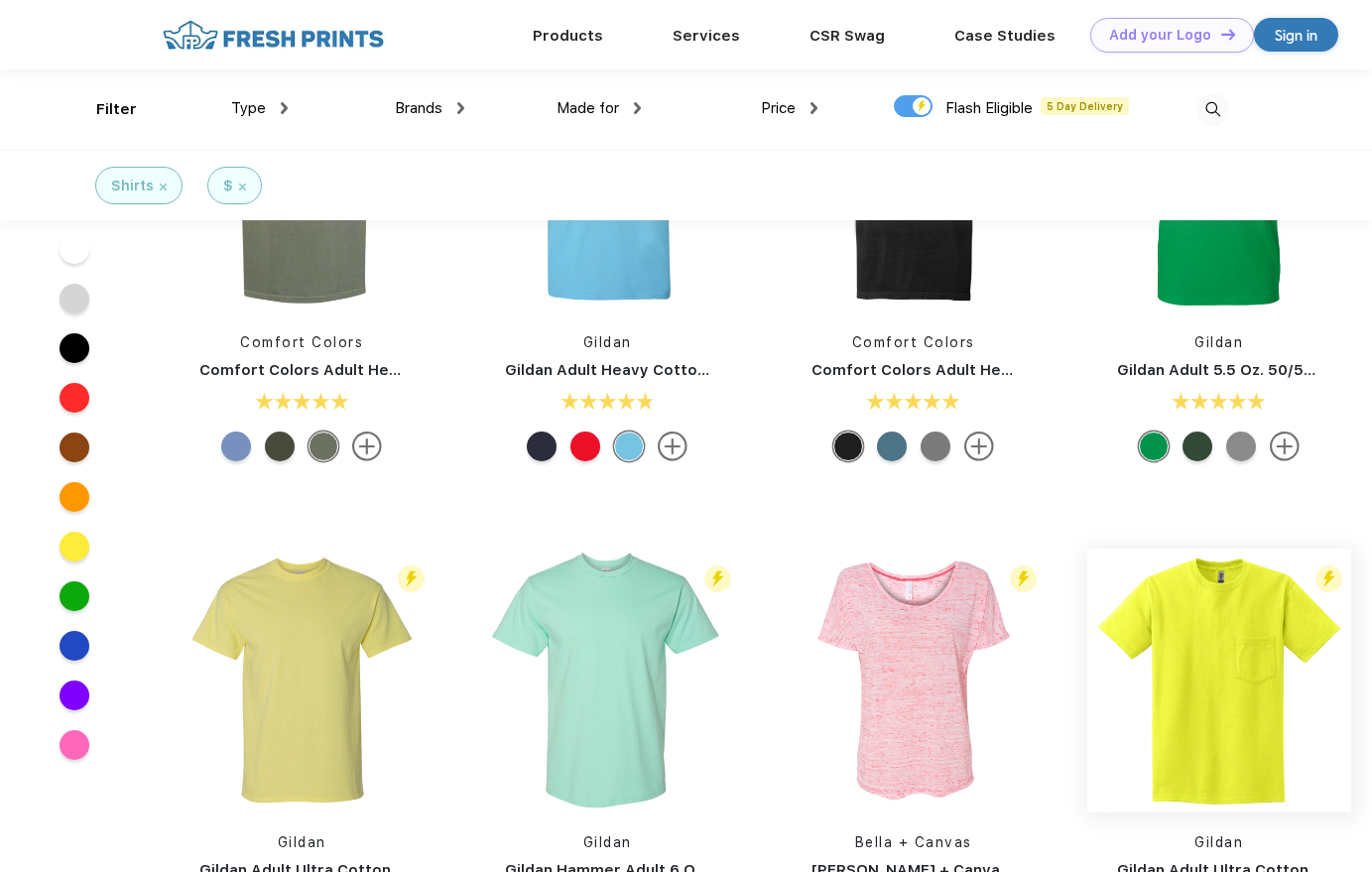 click at bounding box center (1219, 681) 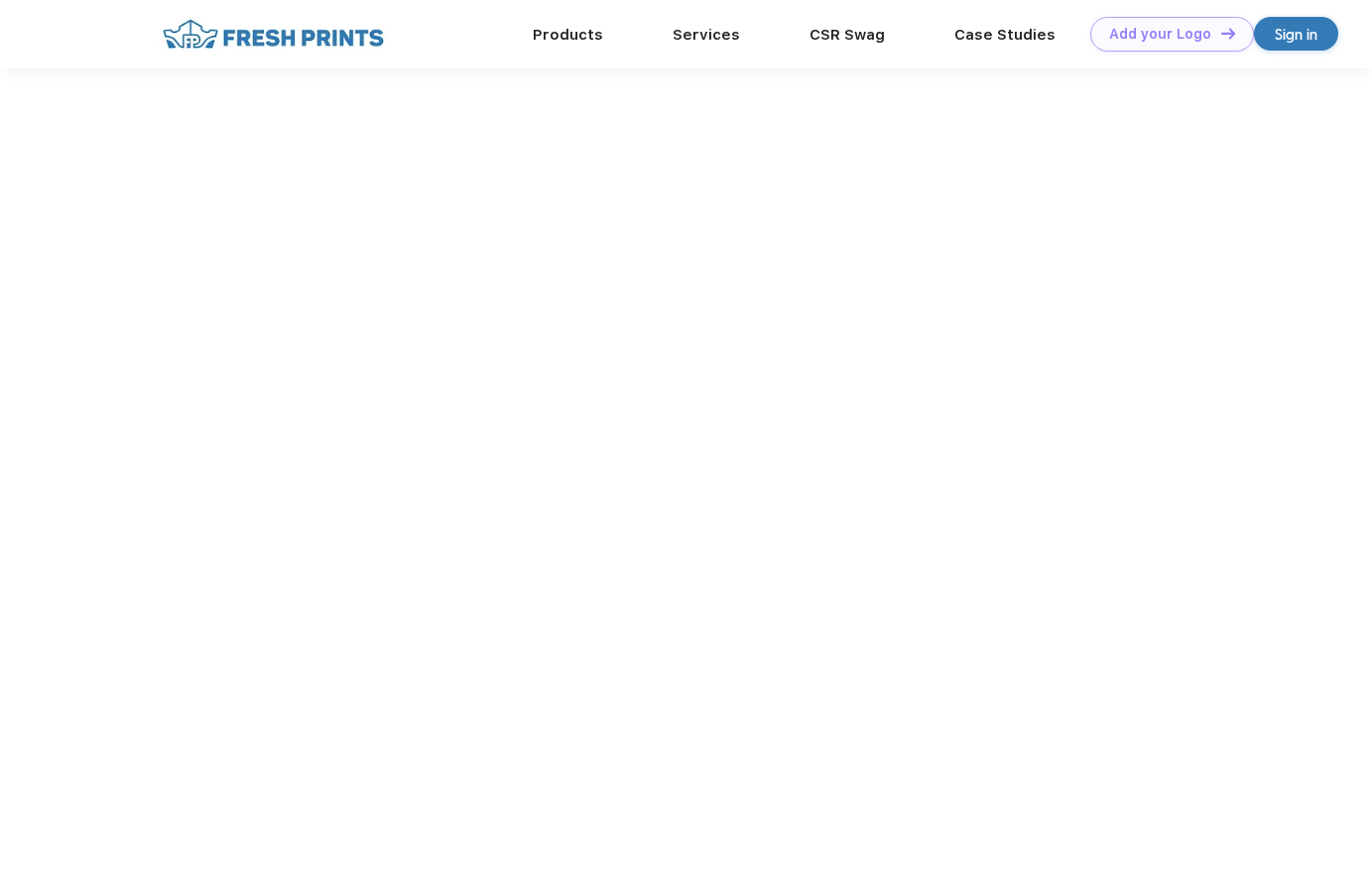 scroll, scrollTop: 0, scrollLeft: 0, axis: both 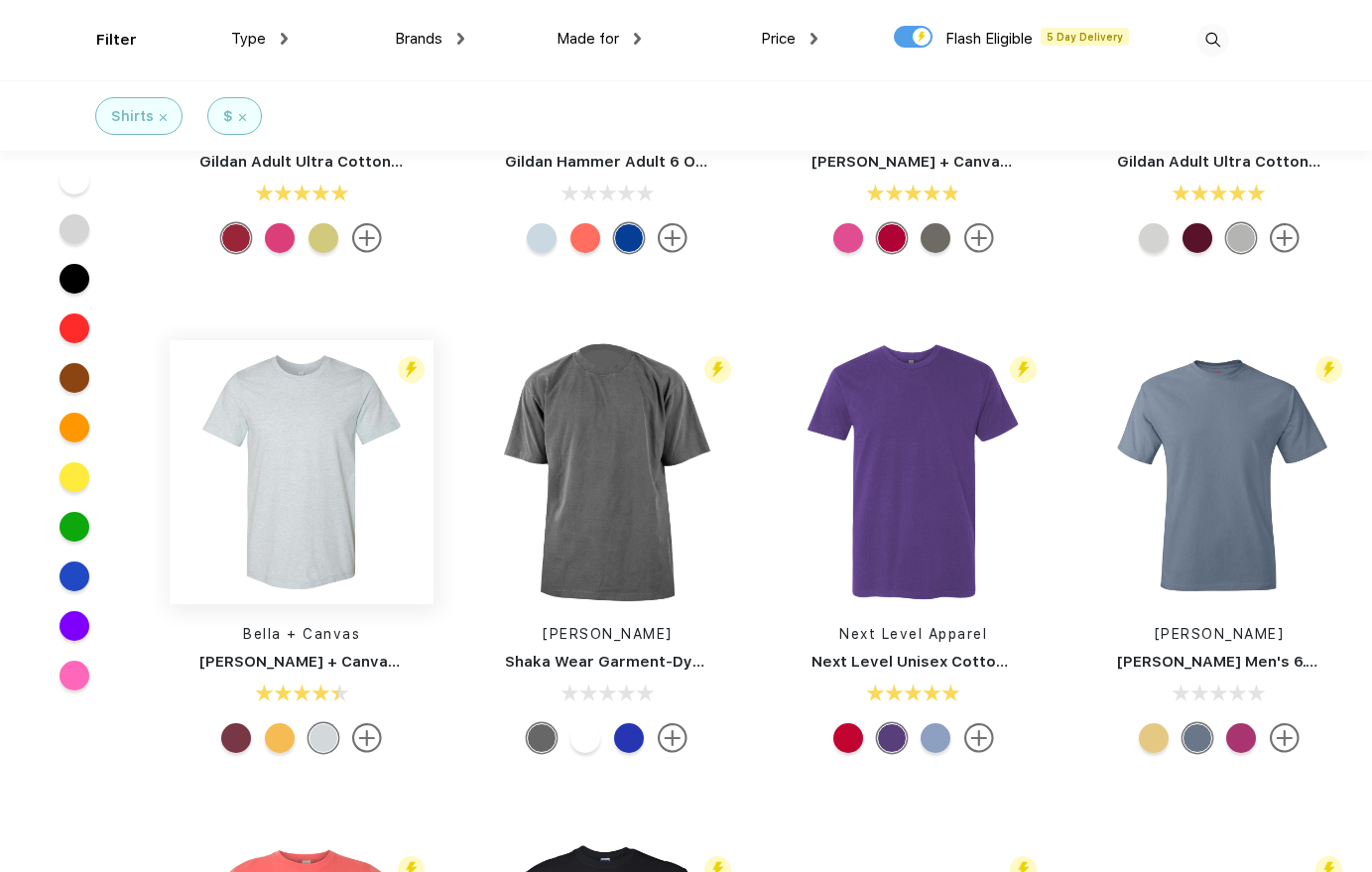 click at bounding box center [302, 472] 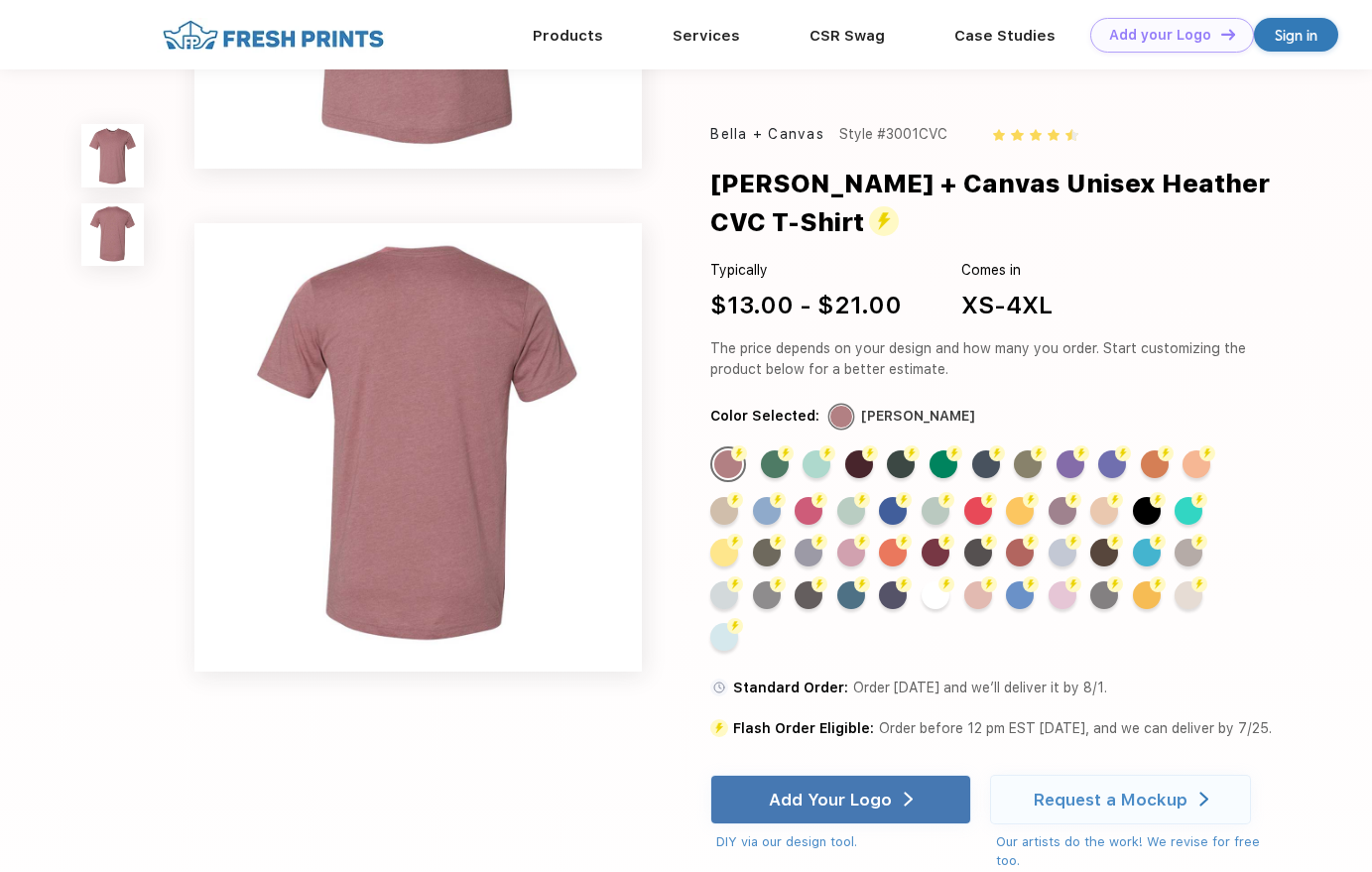 scroll, scrollTop: 360, scrollLeft: 0, axis: vertical 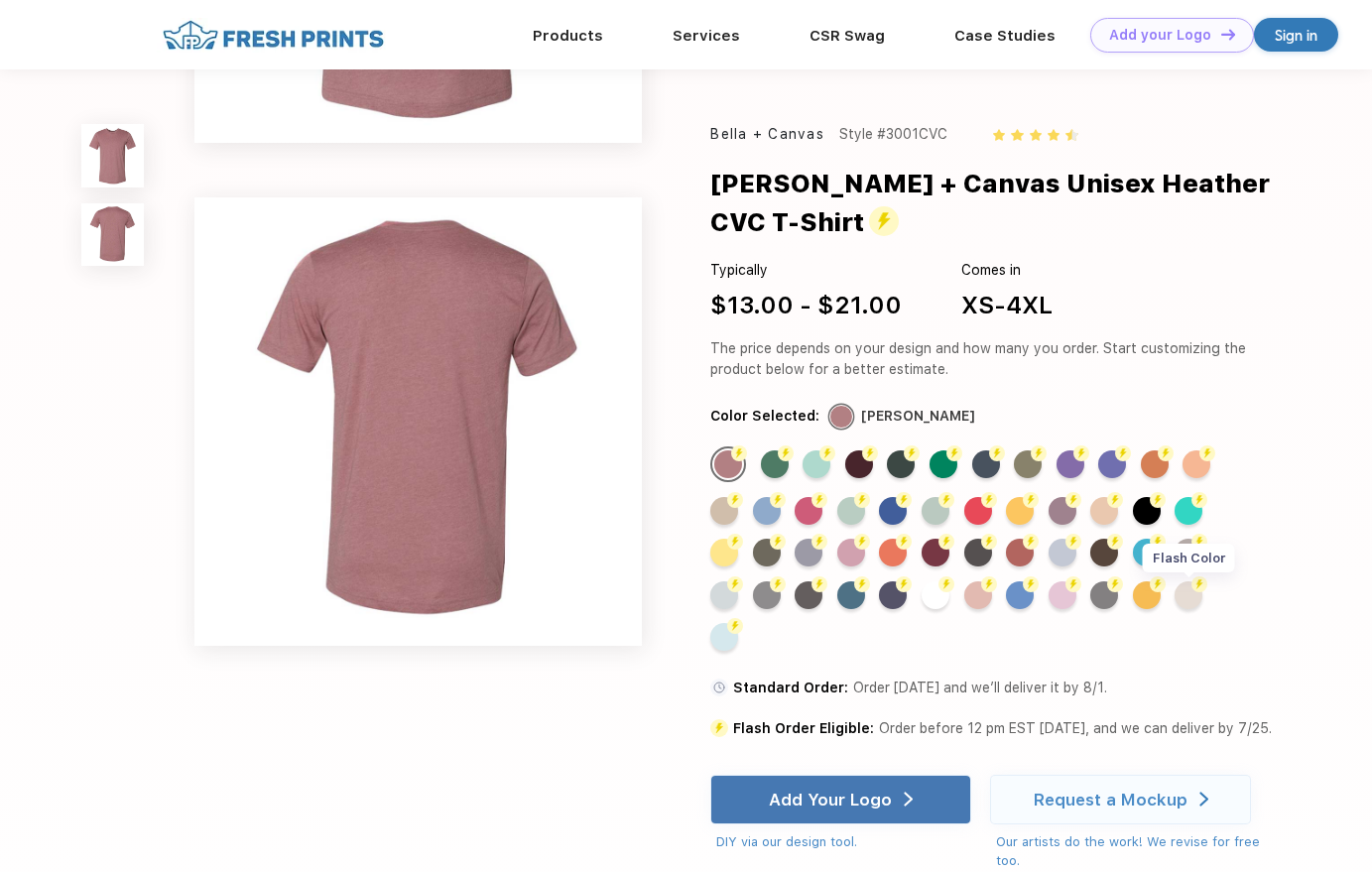 click on "Flash Color" at bounding box center (1188, 595) 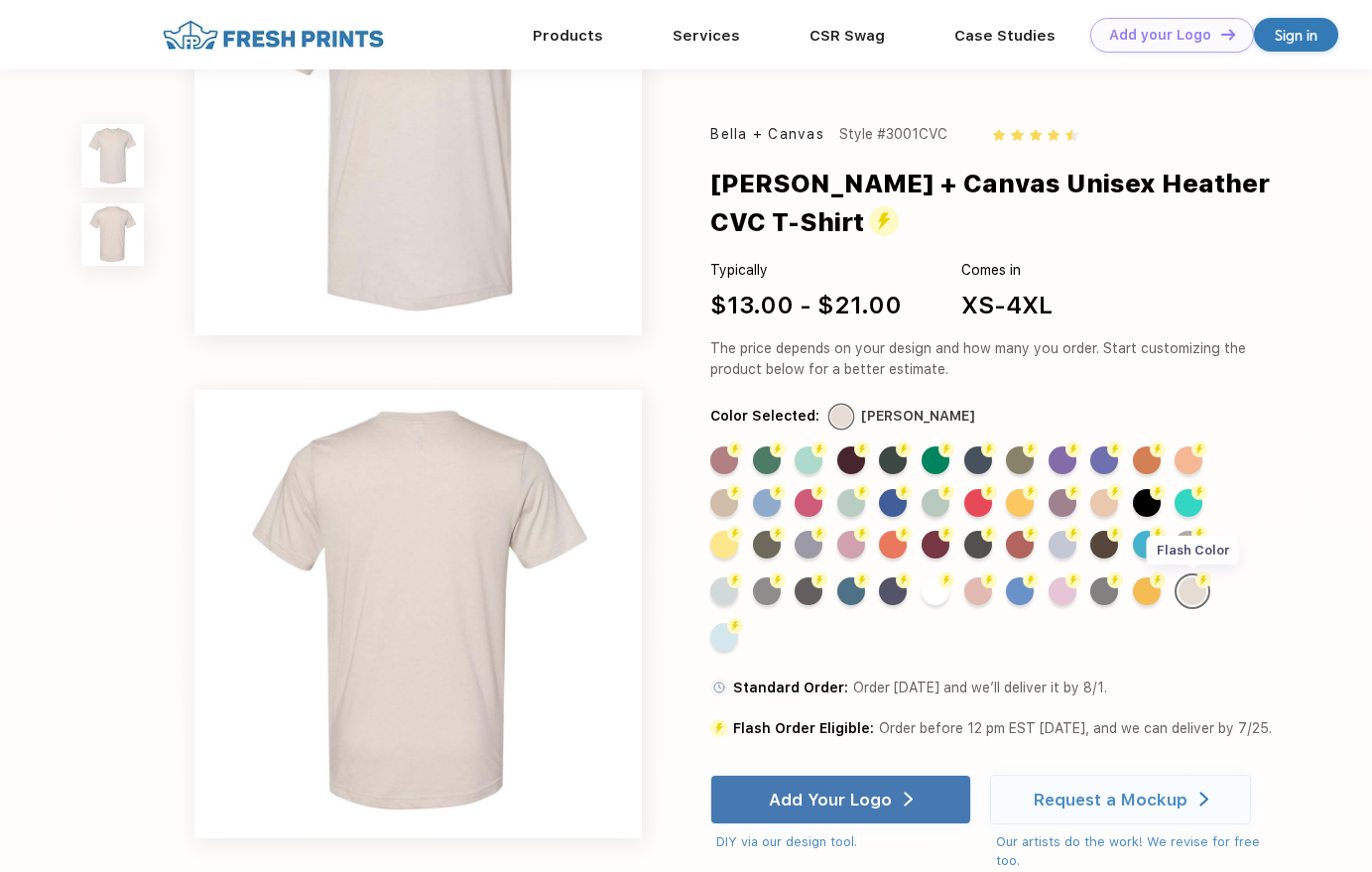 scroll, scrollTop: 0, scrollLeft: 0, axis: both 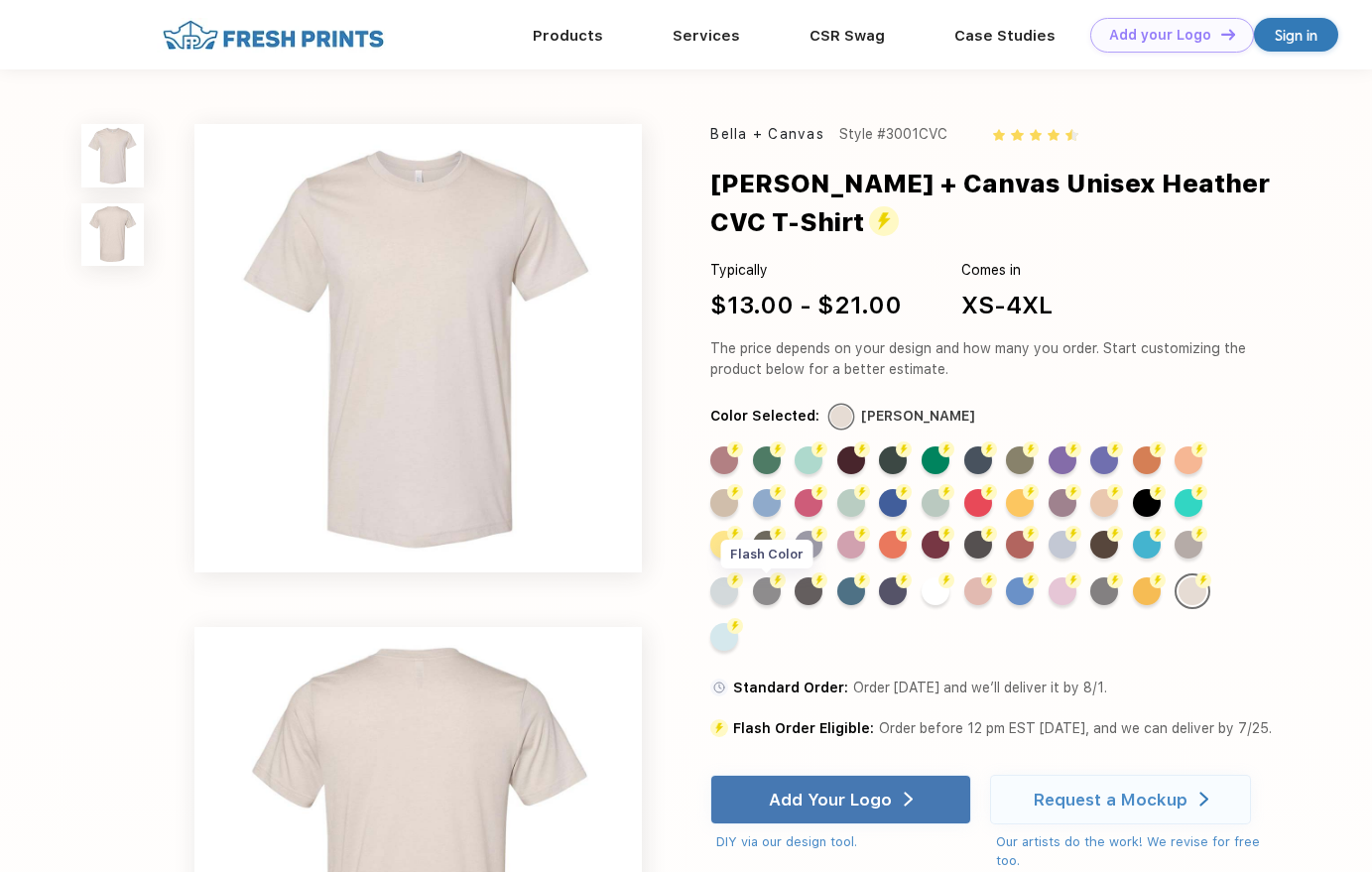 click on "Flash Color" at bounding box center [767, 591] 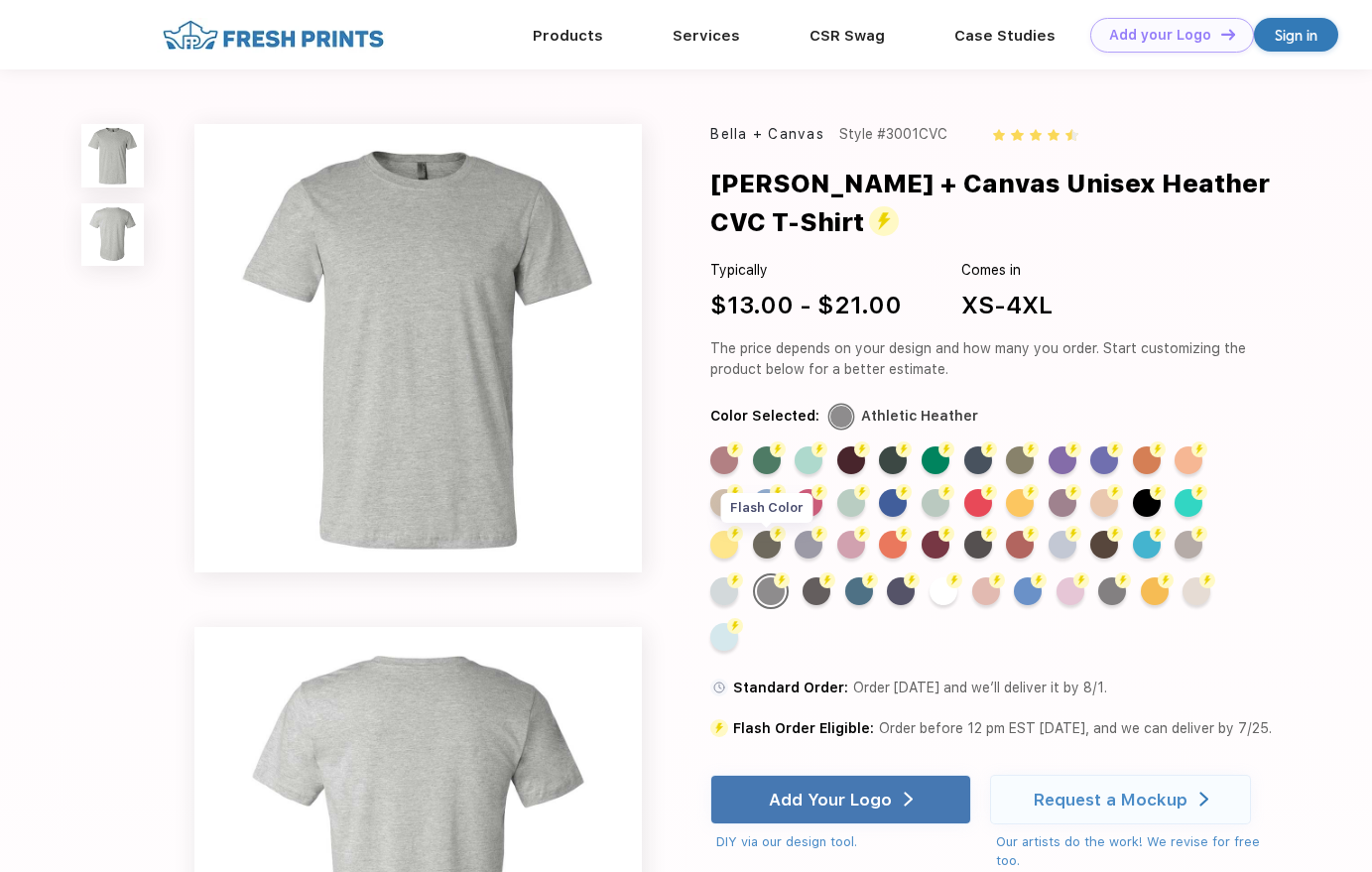 click at bounding box center (778, 534) 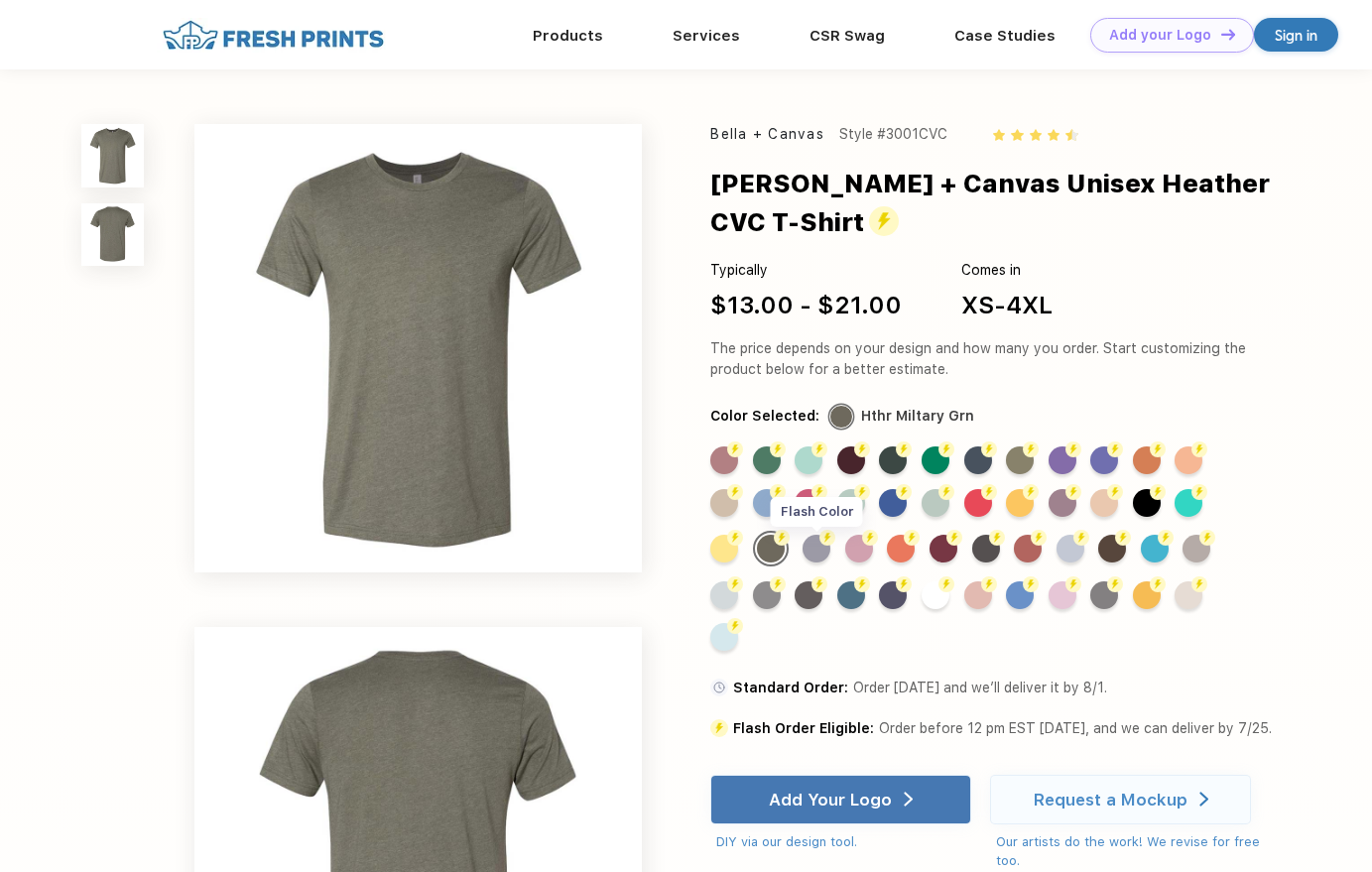 click on "Flash Color" at bounding box center [816, 549] 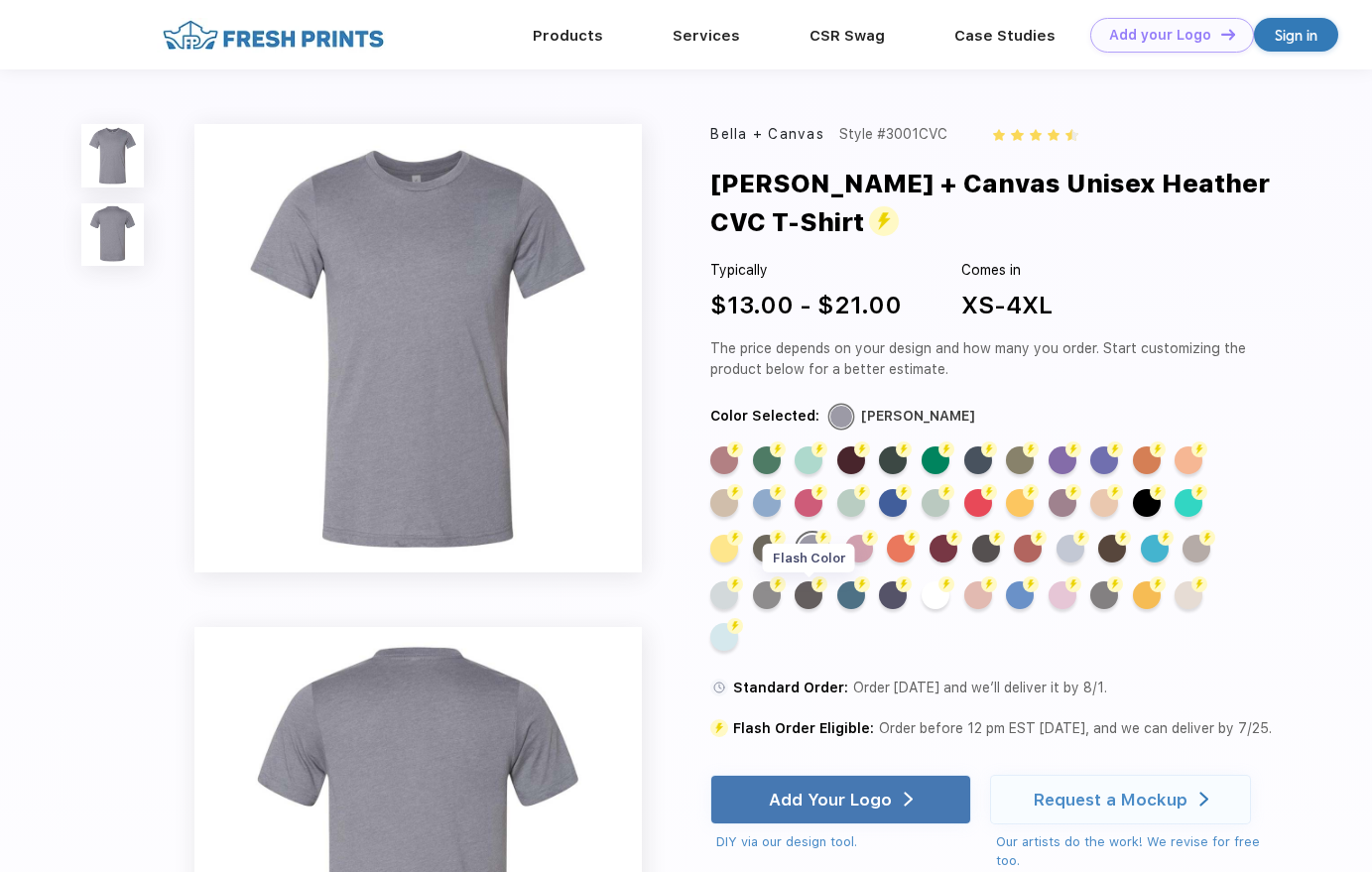 click on "Flash Color" at bounding box center (809, 595) 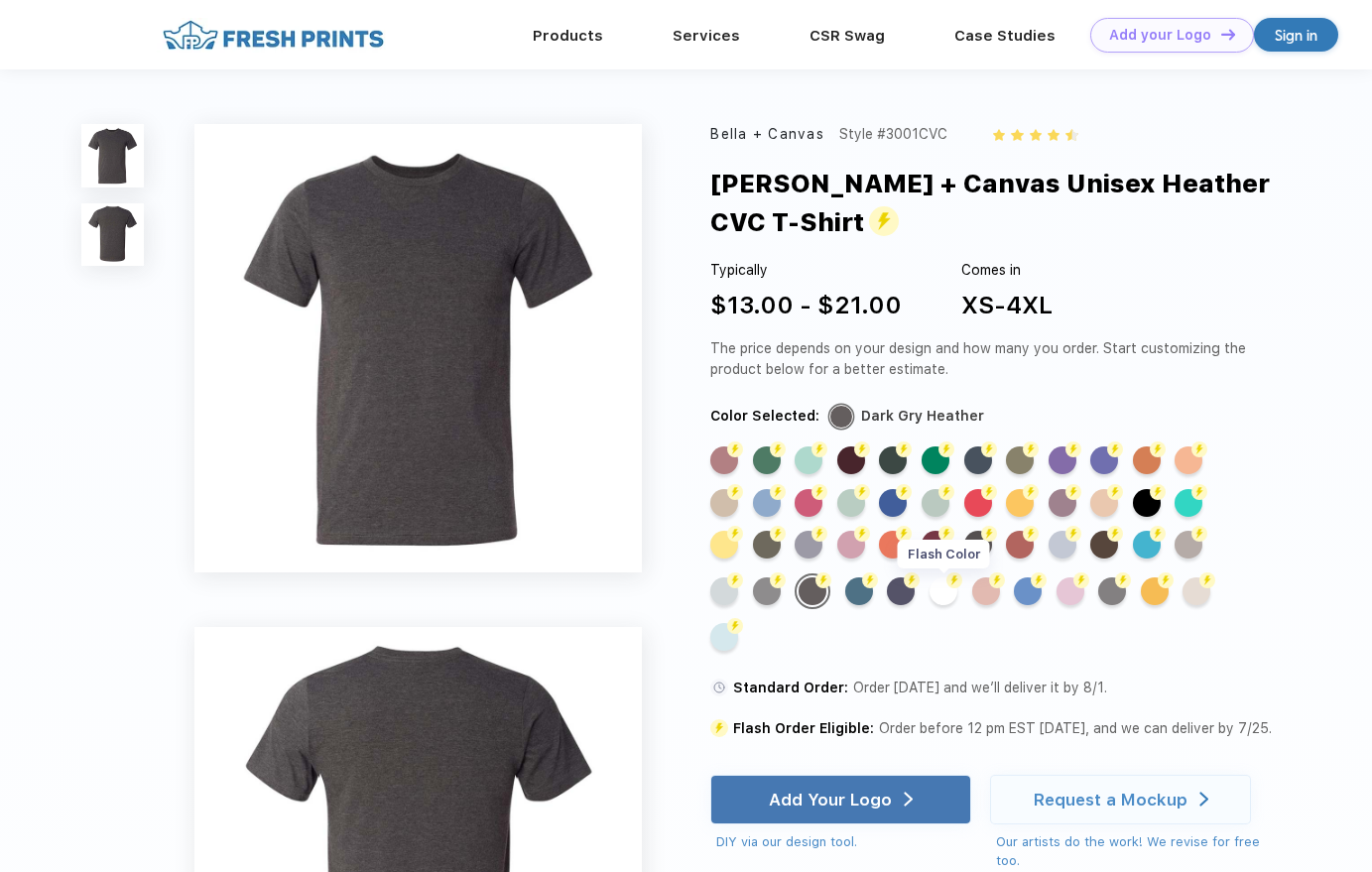click on "Flash Color" at bounding box center (943, 591) 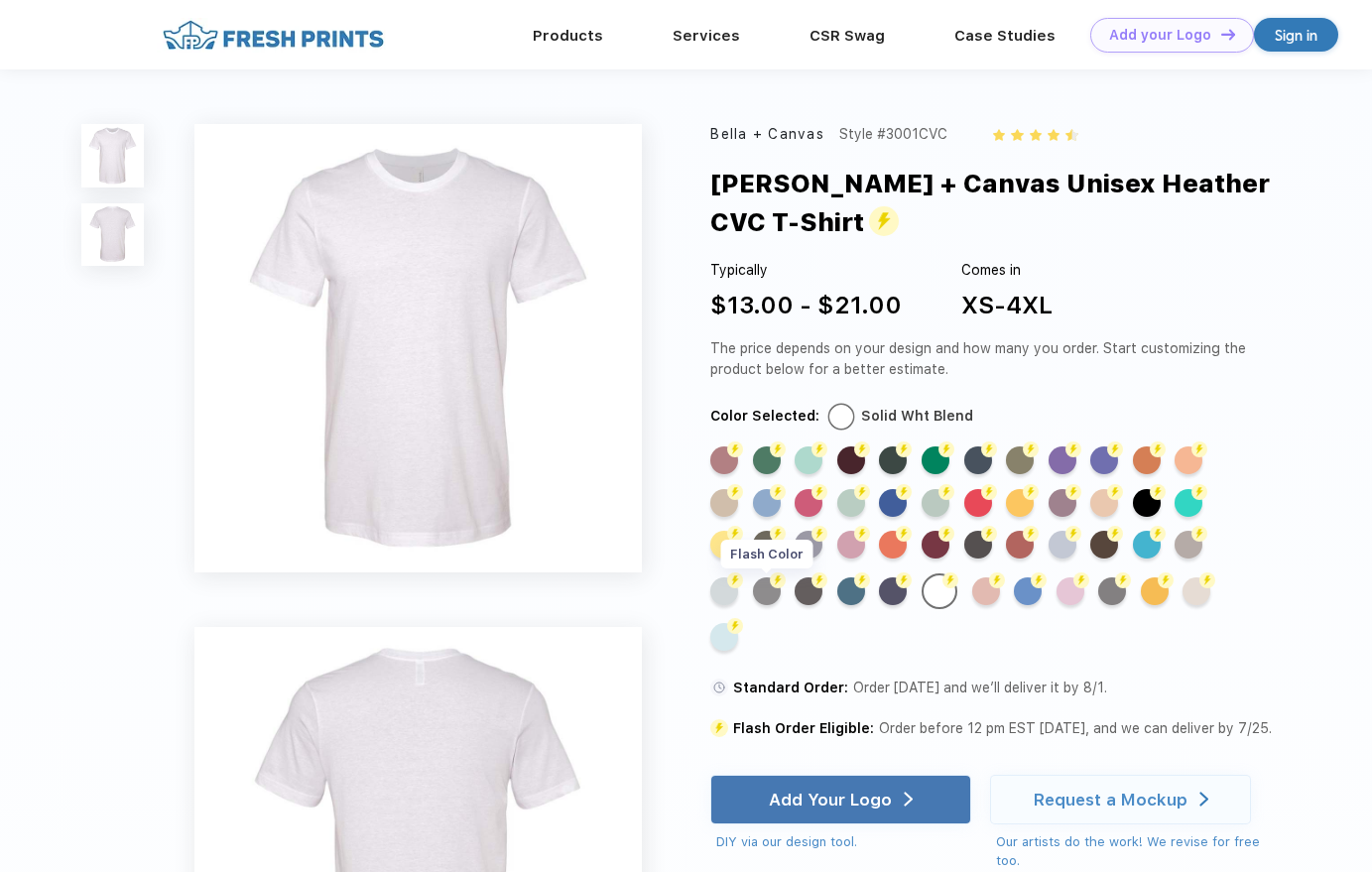 click on "Flash Color" at bounding box center (767, 591) 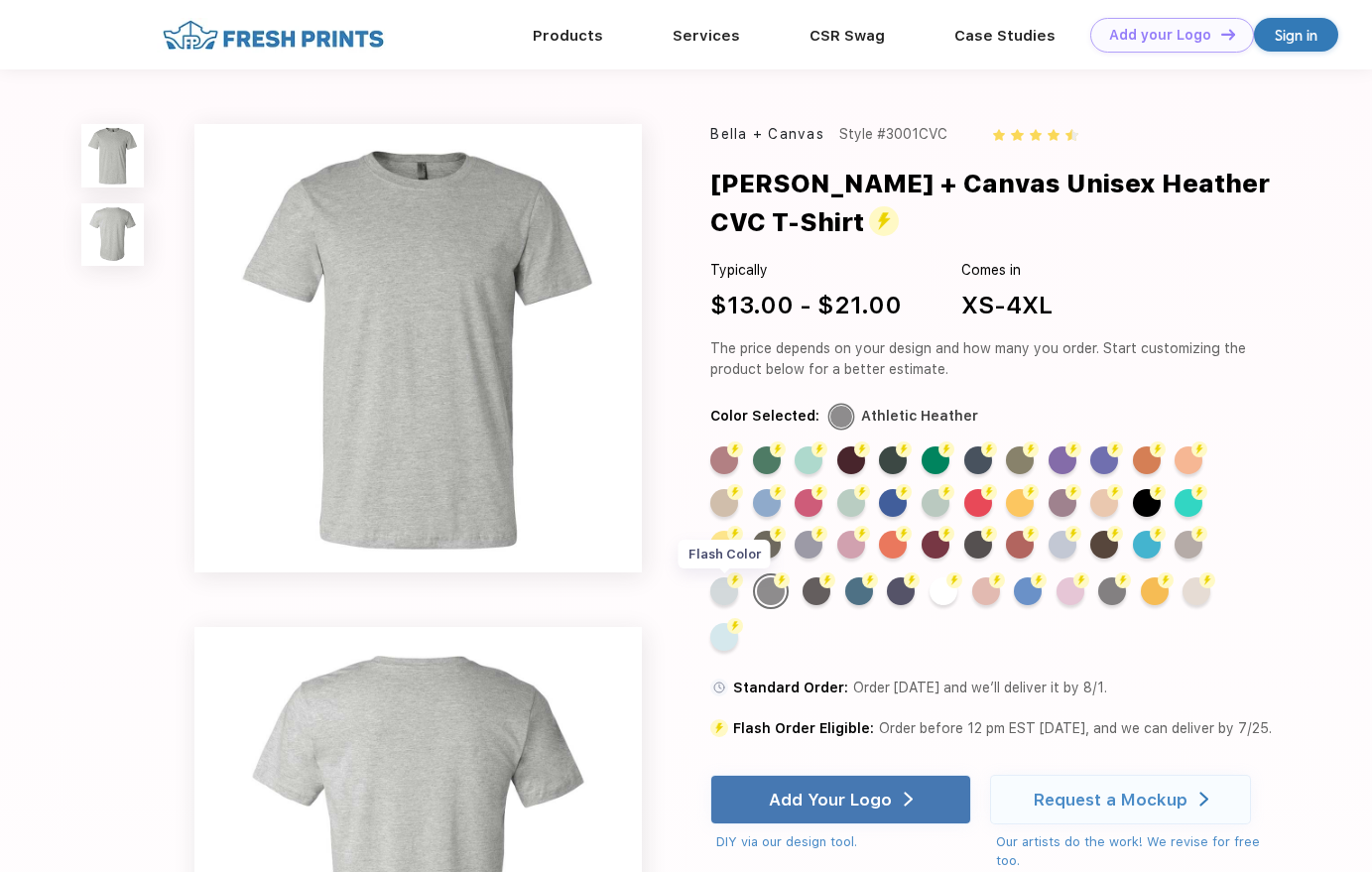 click on "Flash Color" at bounding box center [724, 591] 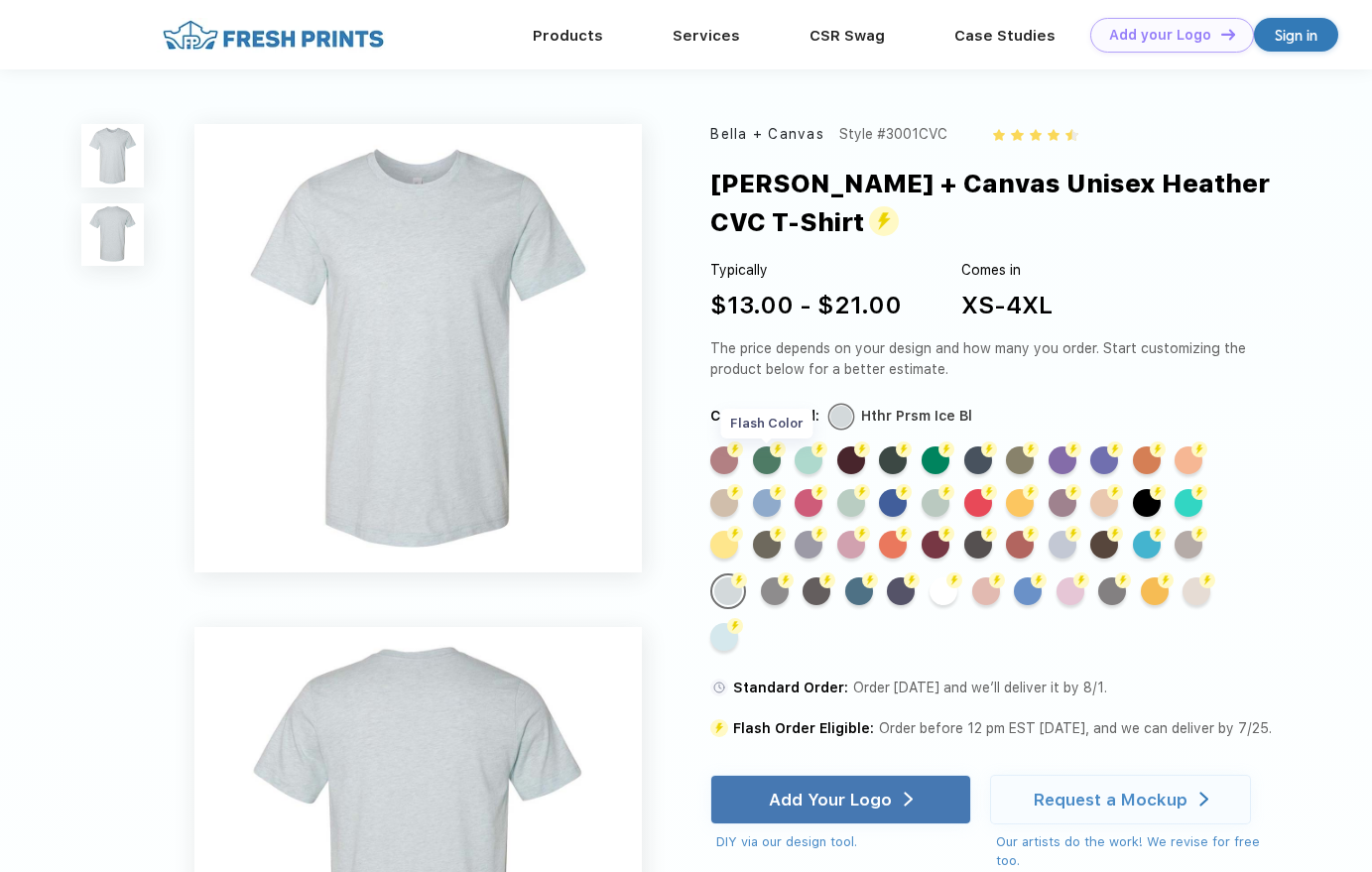 click on "Flash Color" at bounding box center [767, 460] 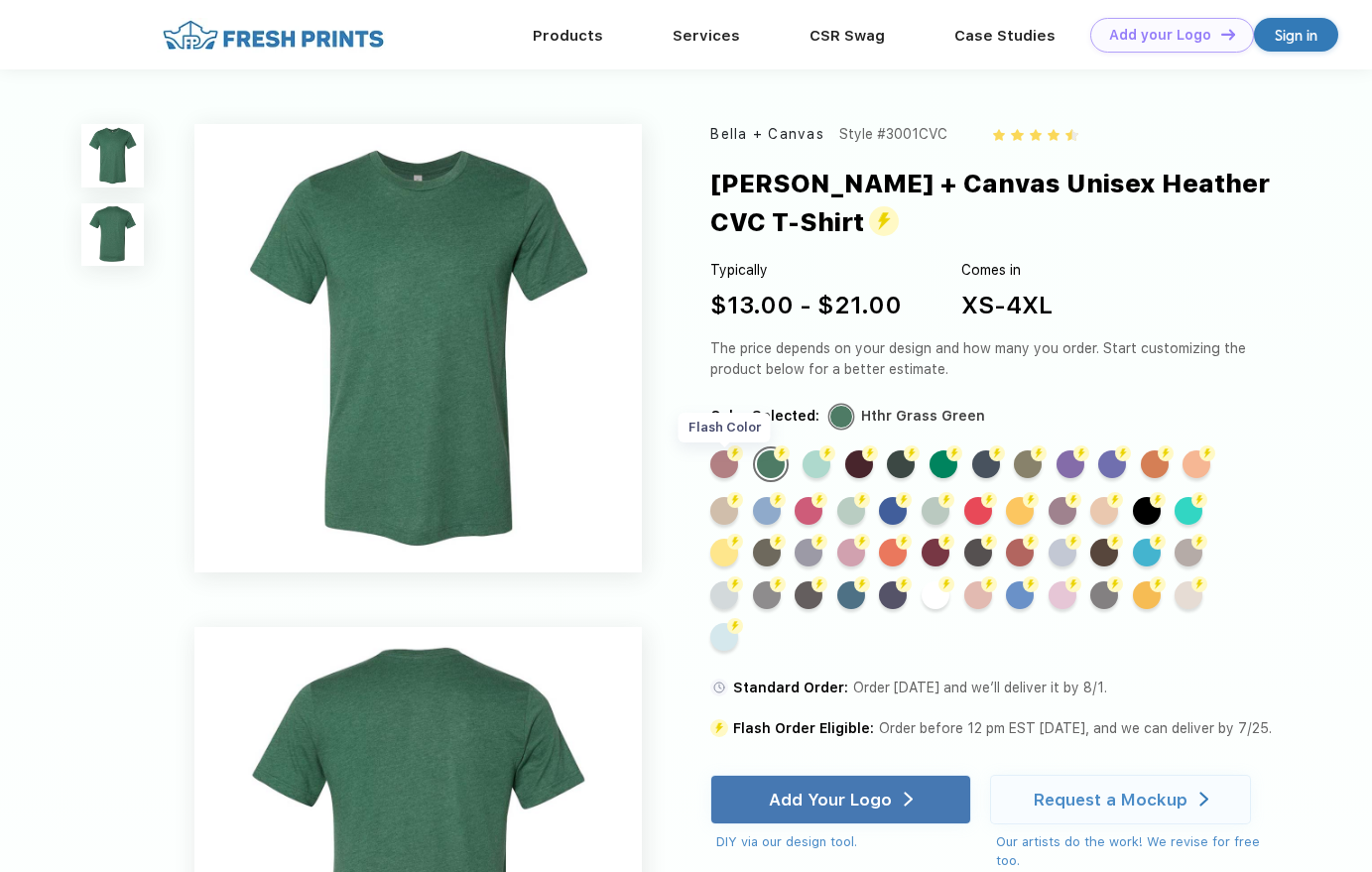 click on "Flash Color" at bounding box center (724, 464) 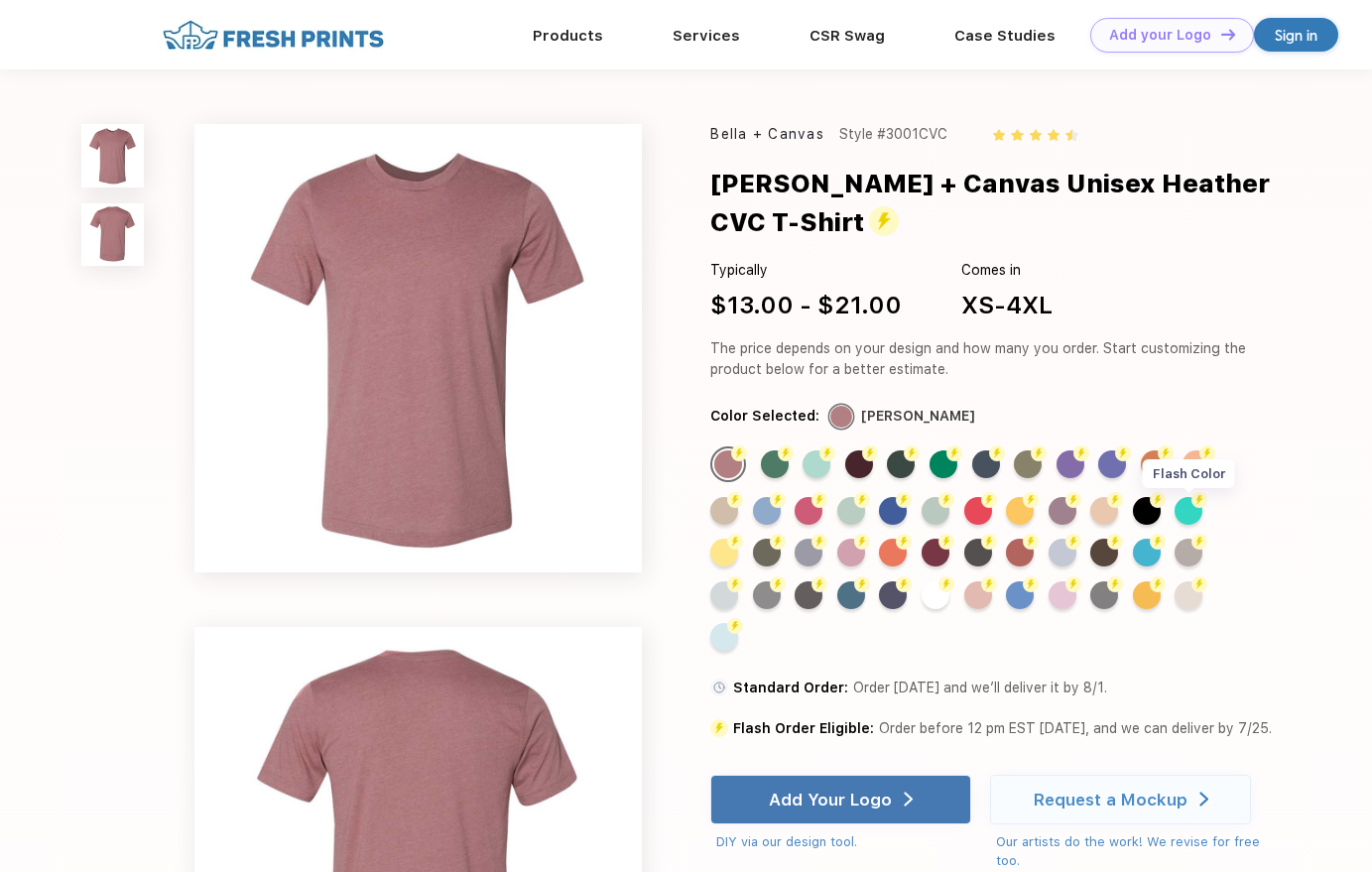 click on "Flash Color" at bounding box center (1188, 511) 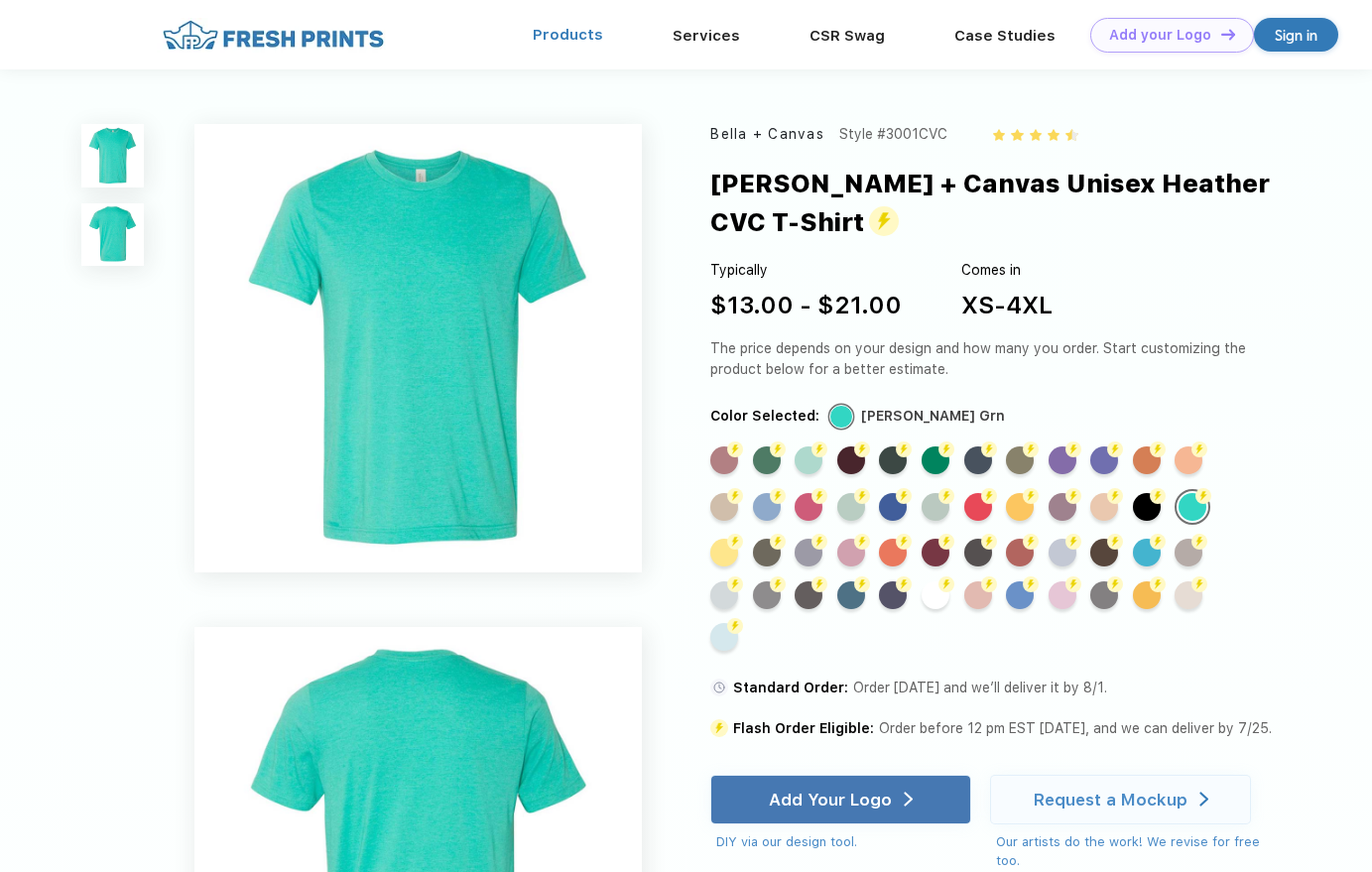 click on "Products" at bounding box center [567, 35] 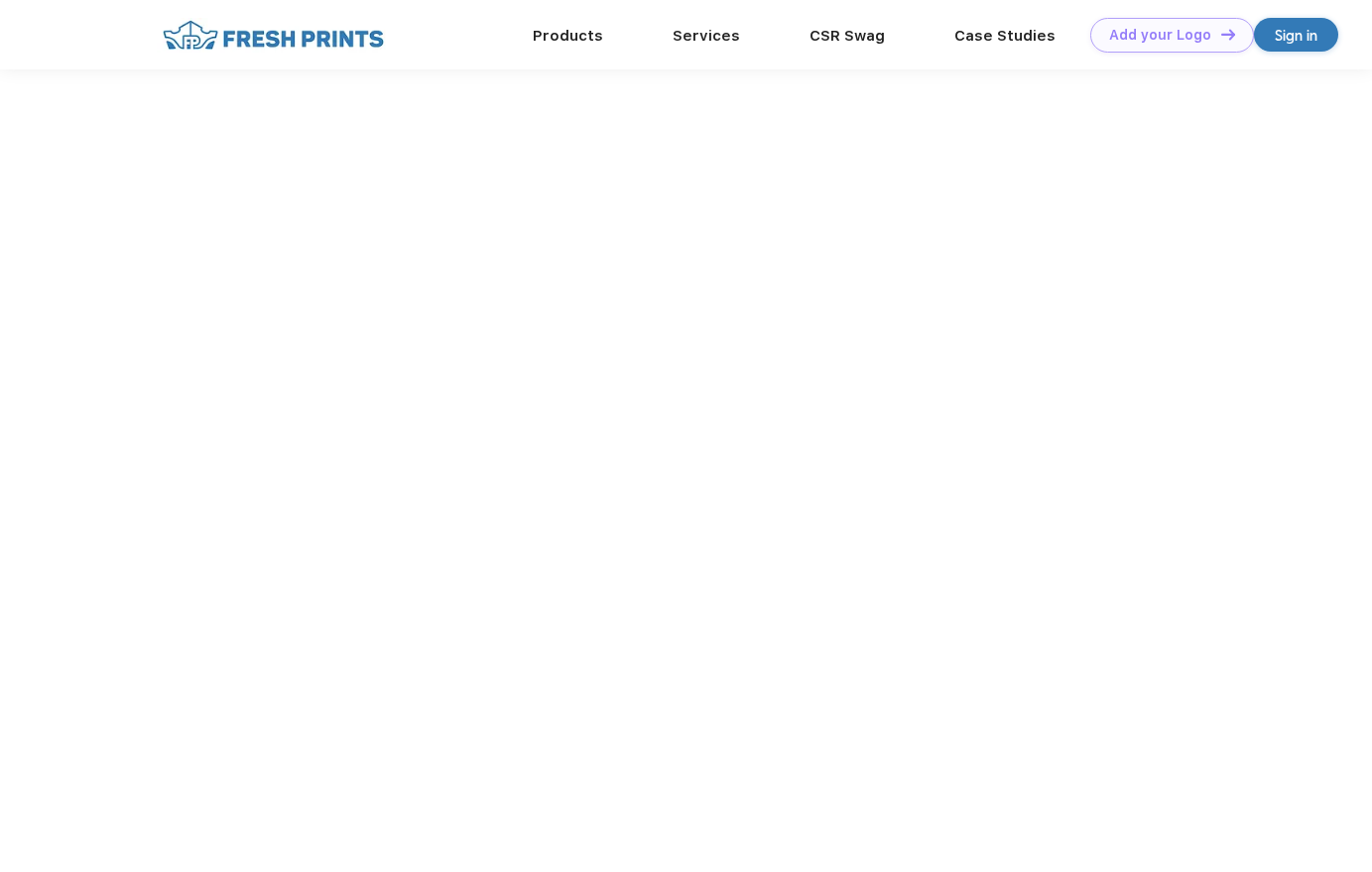 scroll, scrollTop: 0, scrollLeft: 0, axis: both 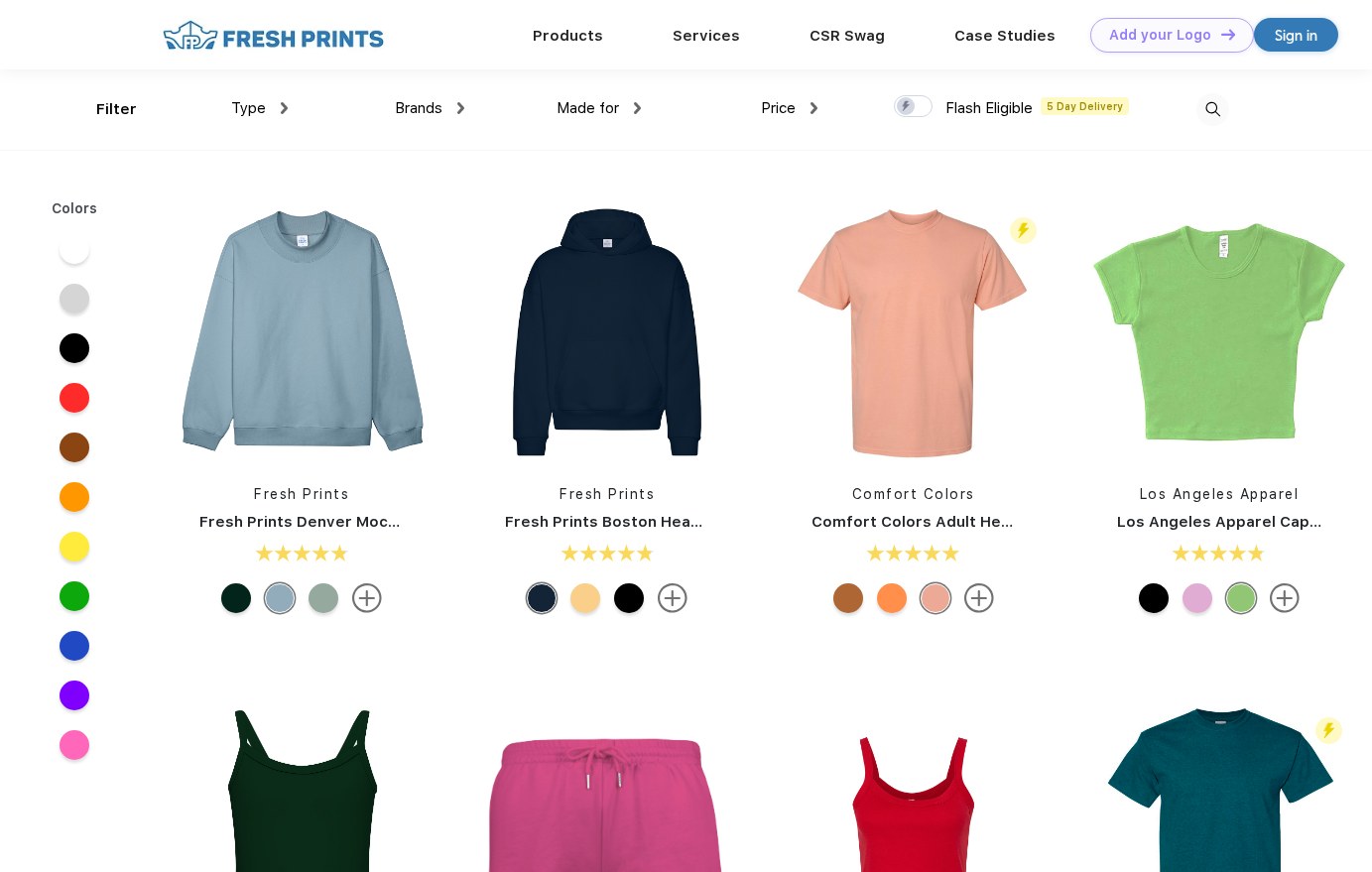 click at bounding box center [913, 106] 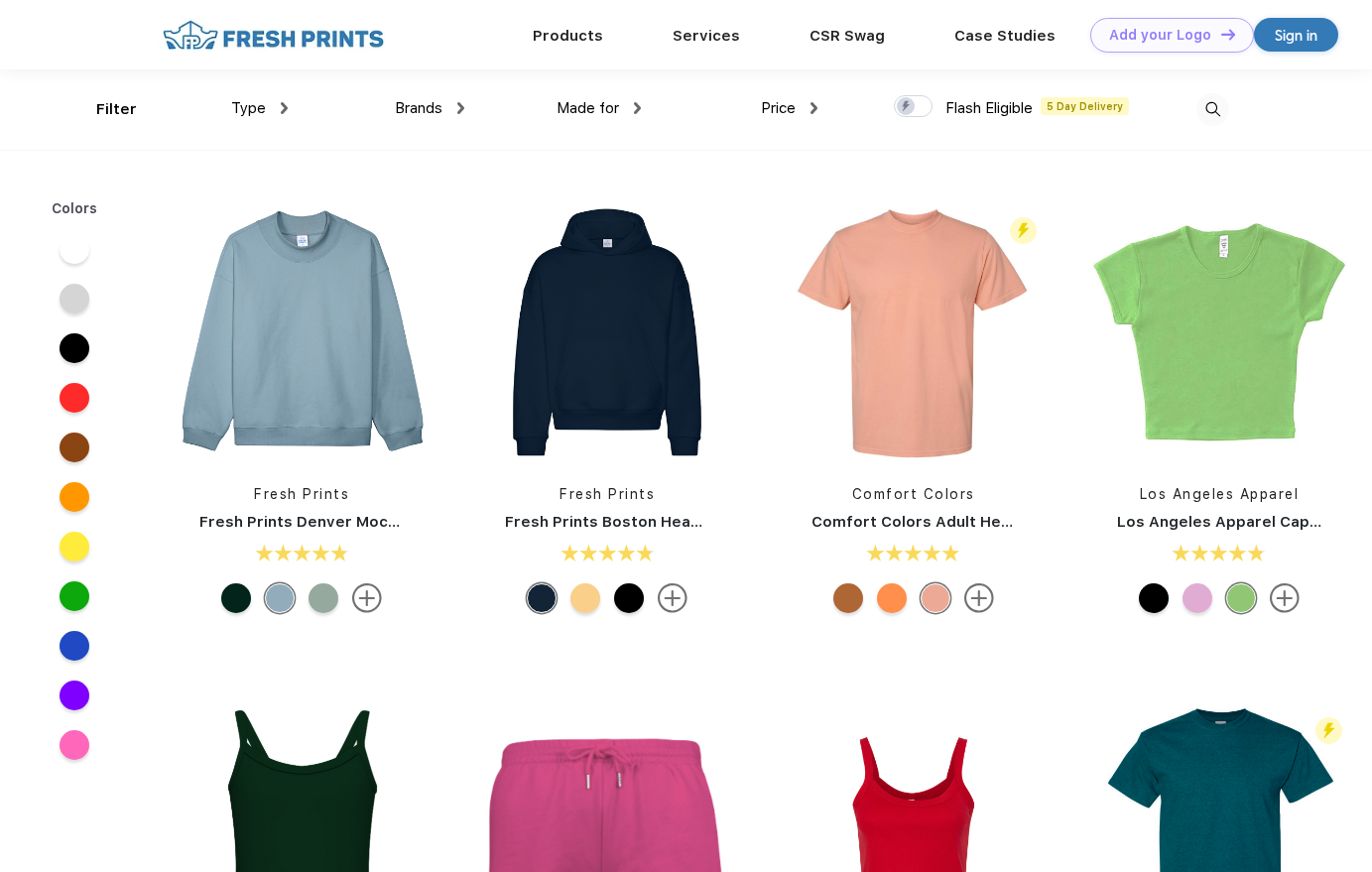 click at bounding box center [900, 100] 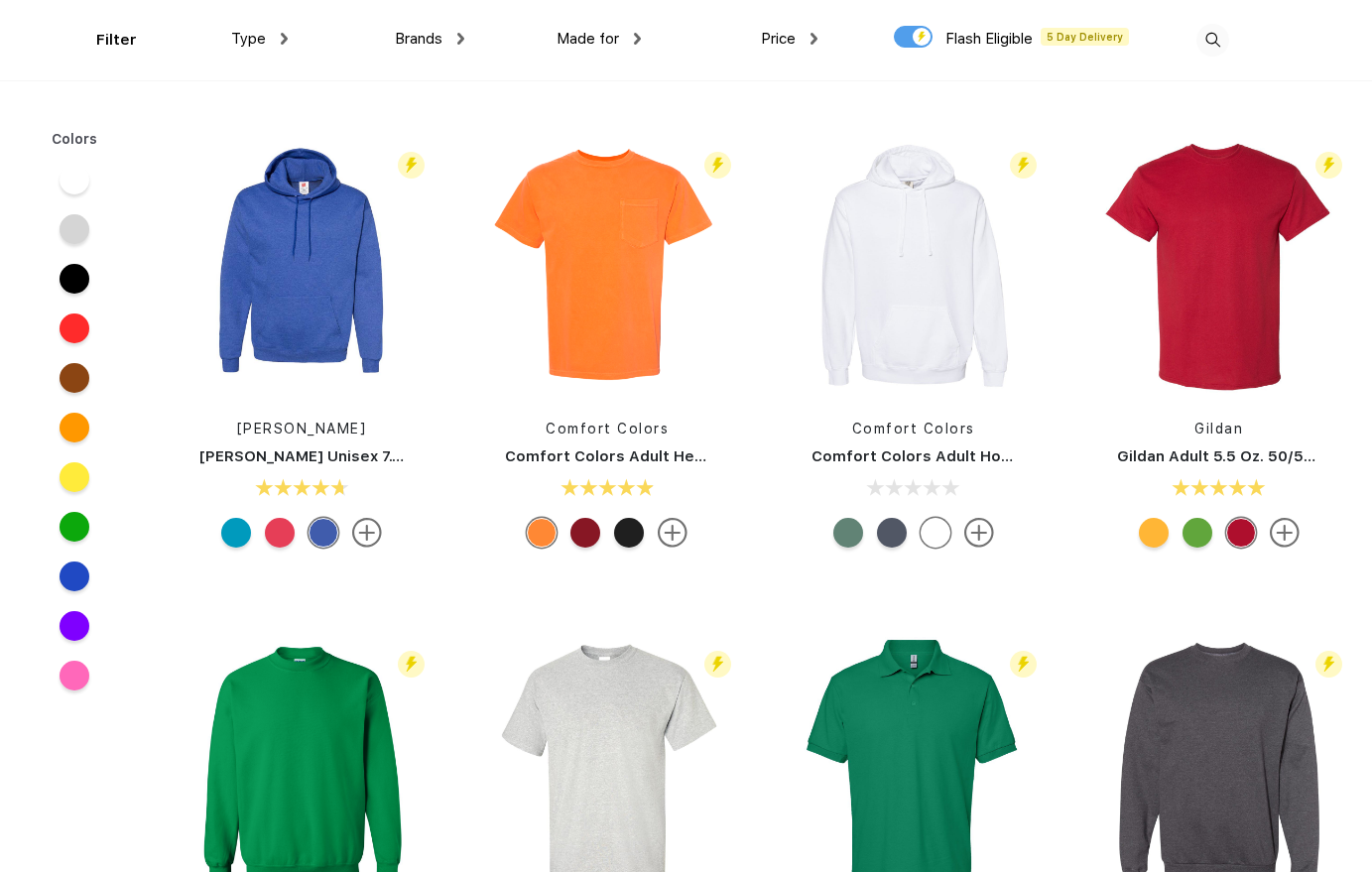scroll, scrollTop: 507, scrollLeft: 0, axis: vertical 